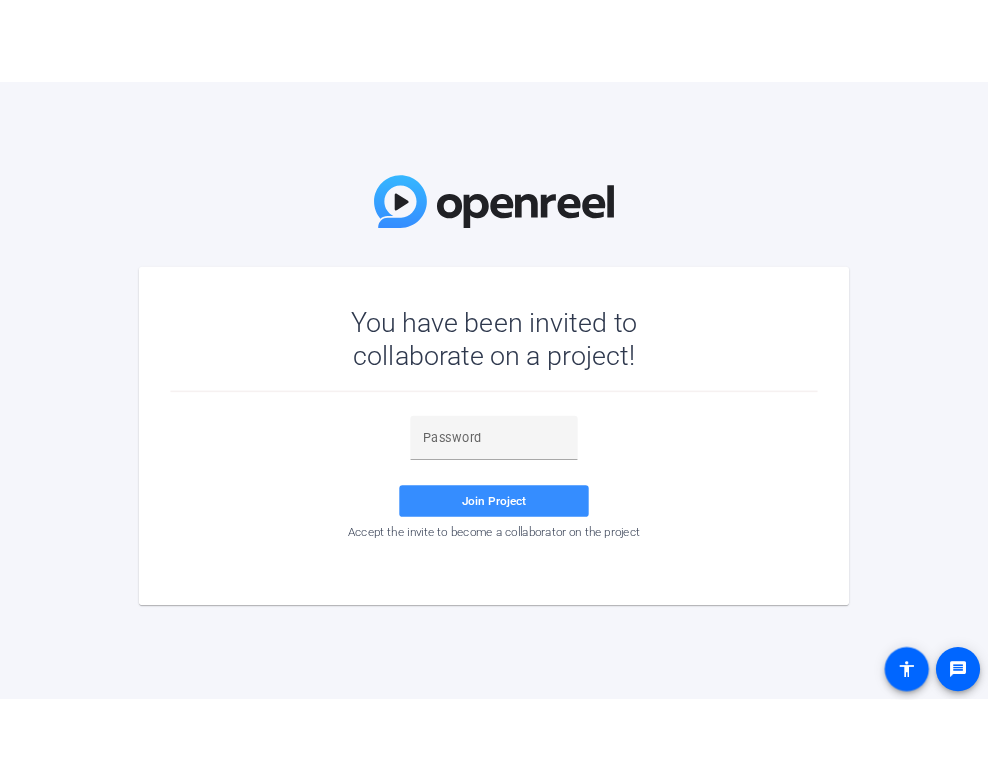 scroll, scrollTop: 0, scrollLeft: 0, axis: both 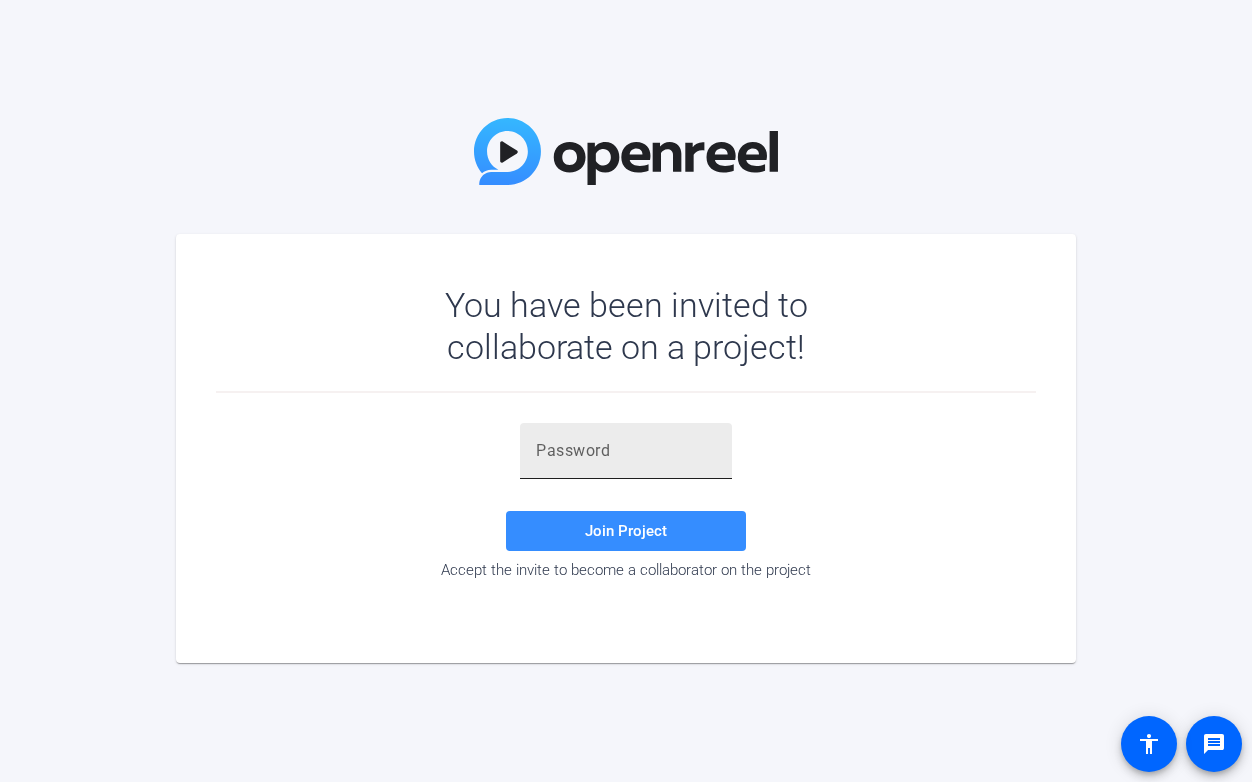 click at bounding box center (626, 451) 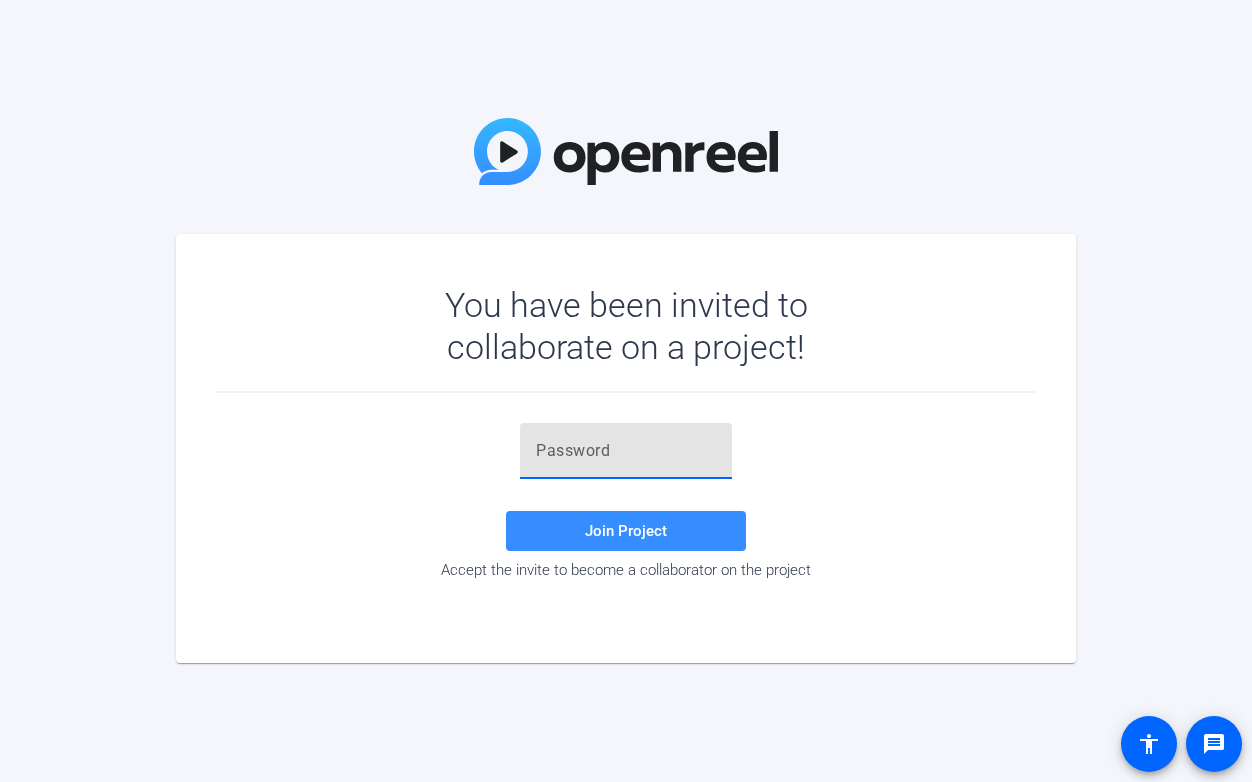 paste on "Q=bbh^" 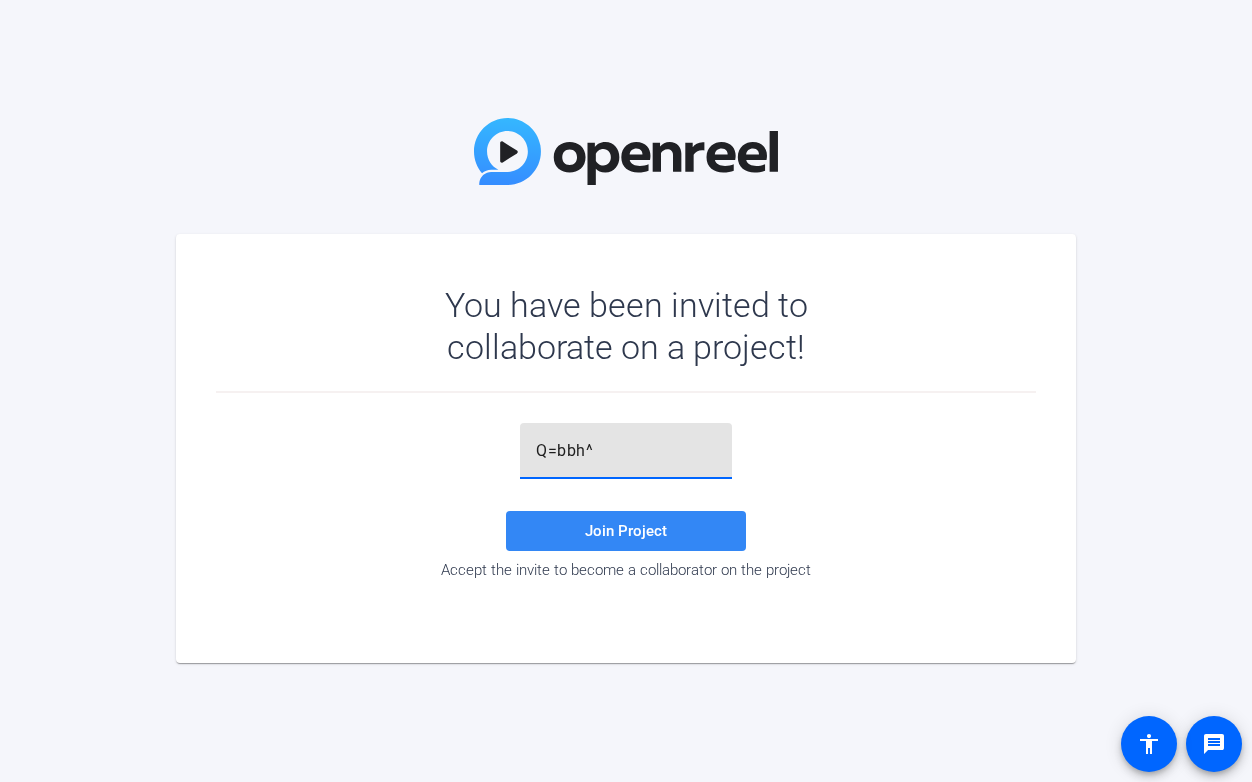type on "Q=bbh^" 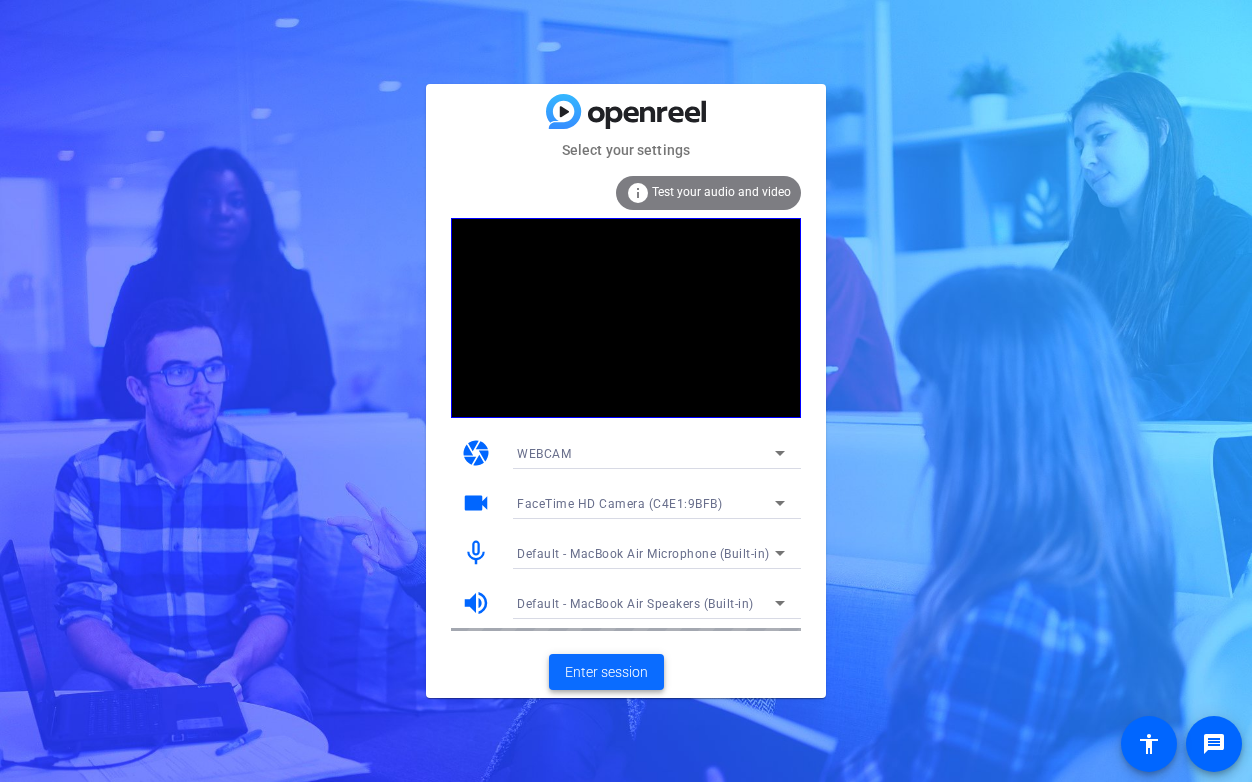 click on "Enter session" 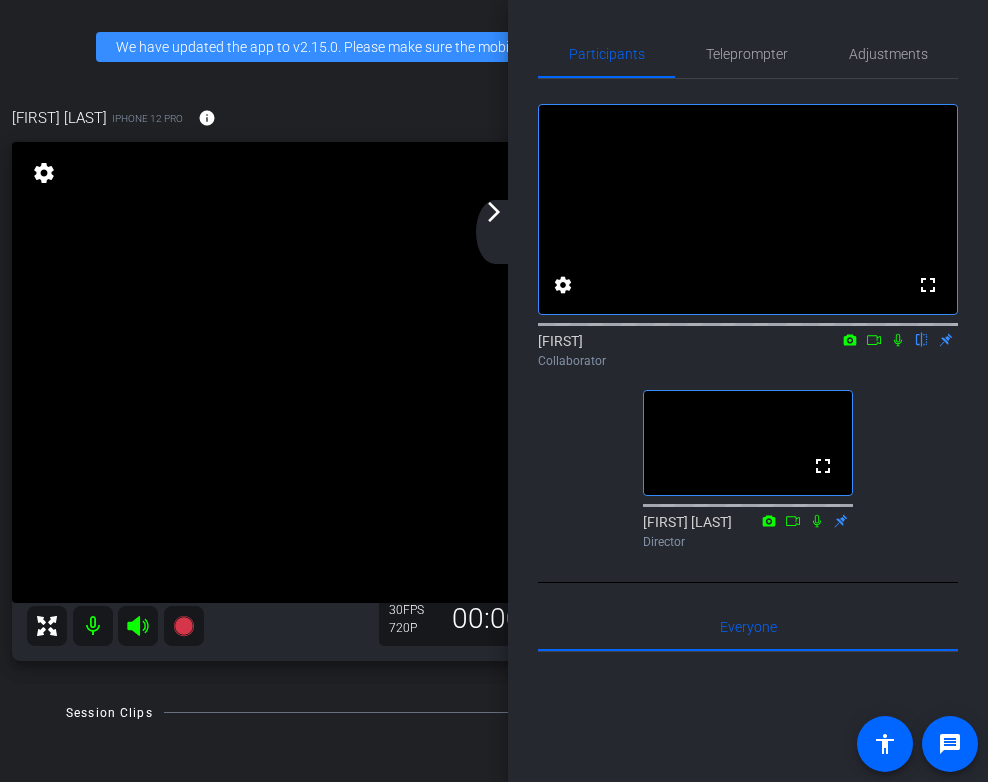 click on "arrow_forward_ios" 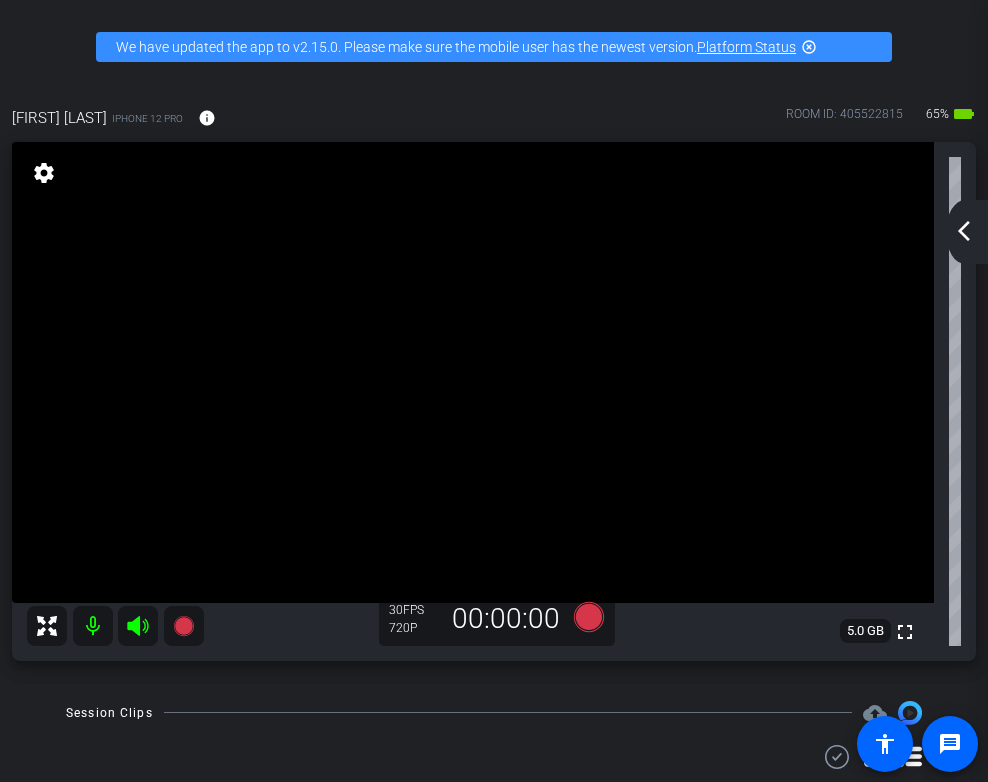 click on "arrow_back_ios_new" 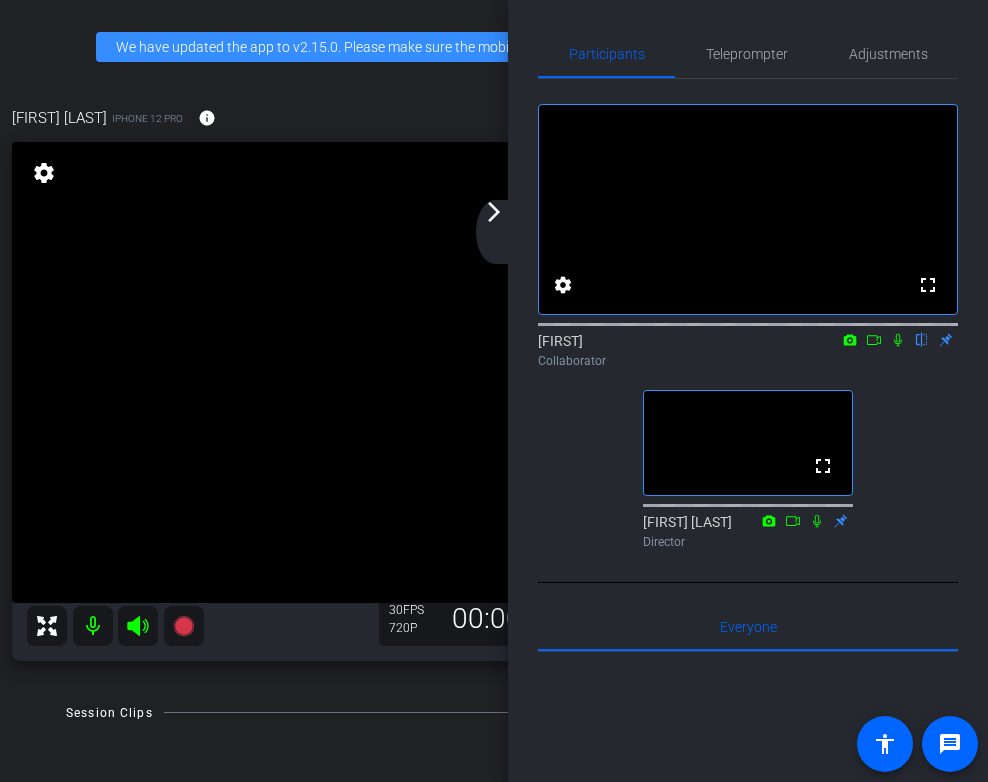 click on "arrow_forward_ios" 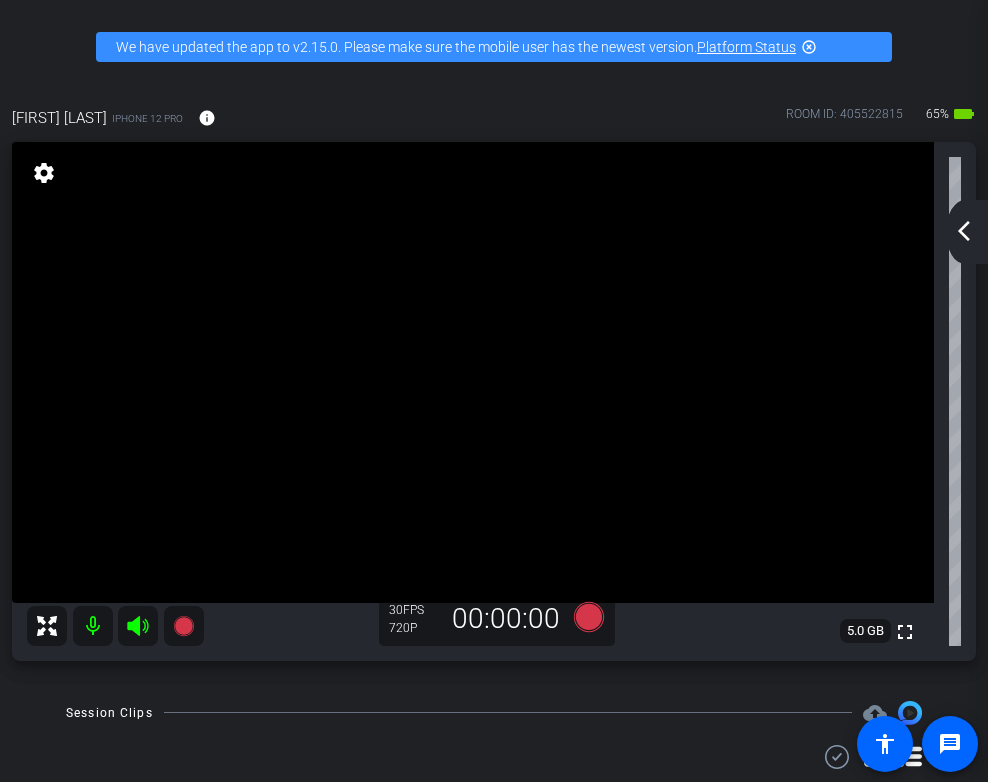 click on "arrow_back_ios_new" 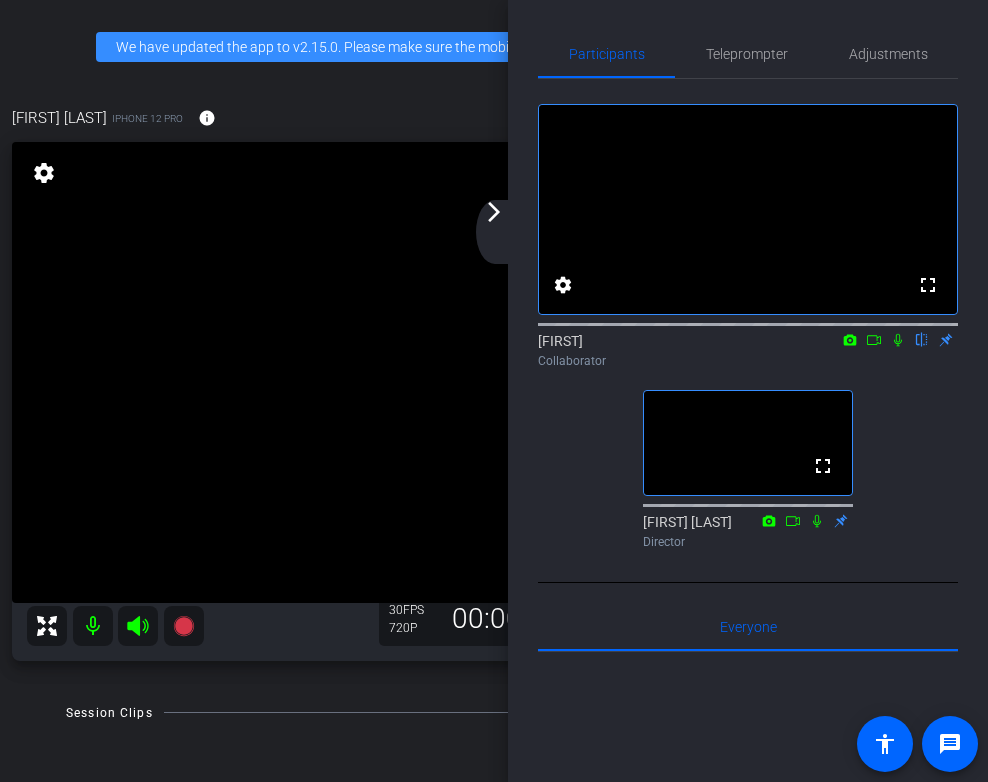 click on "arrow_forward_ios" 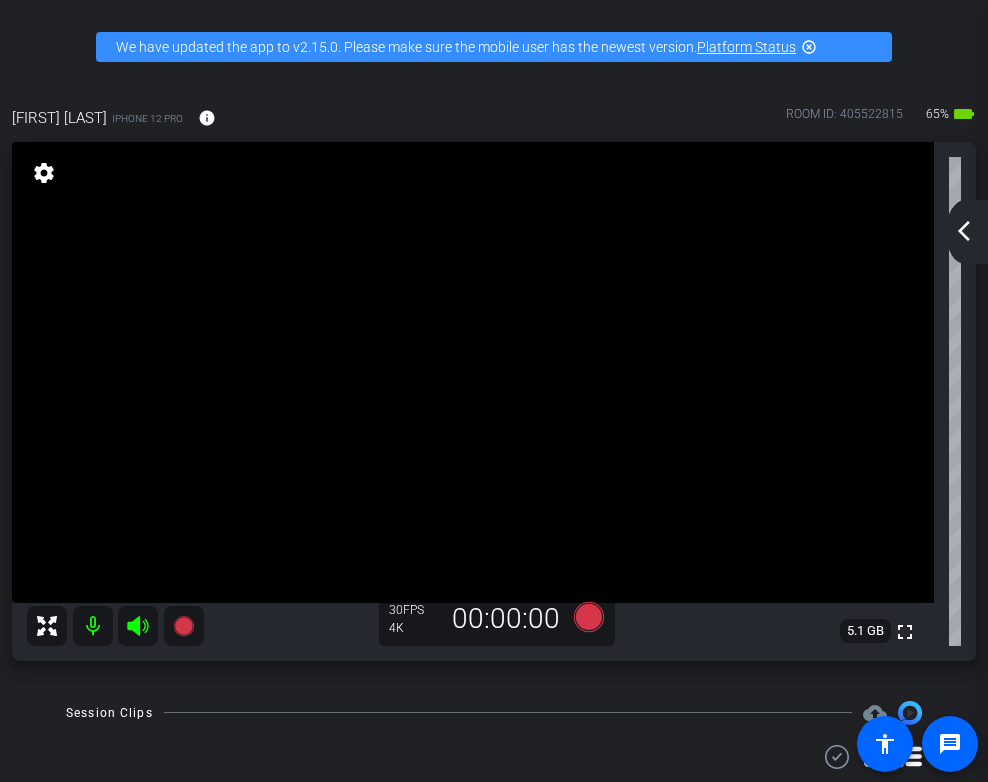 click on "arrow_back_ios_new" 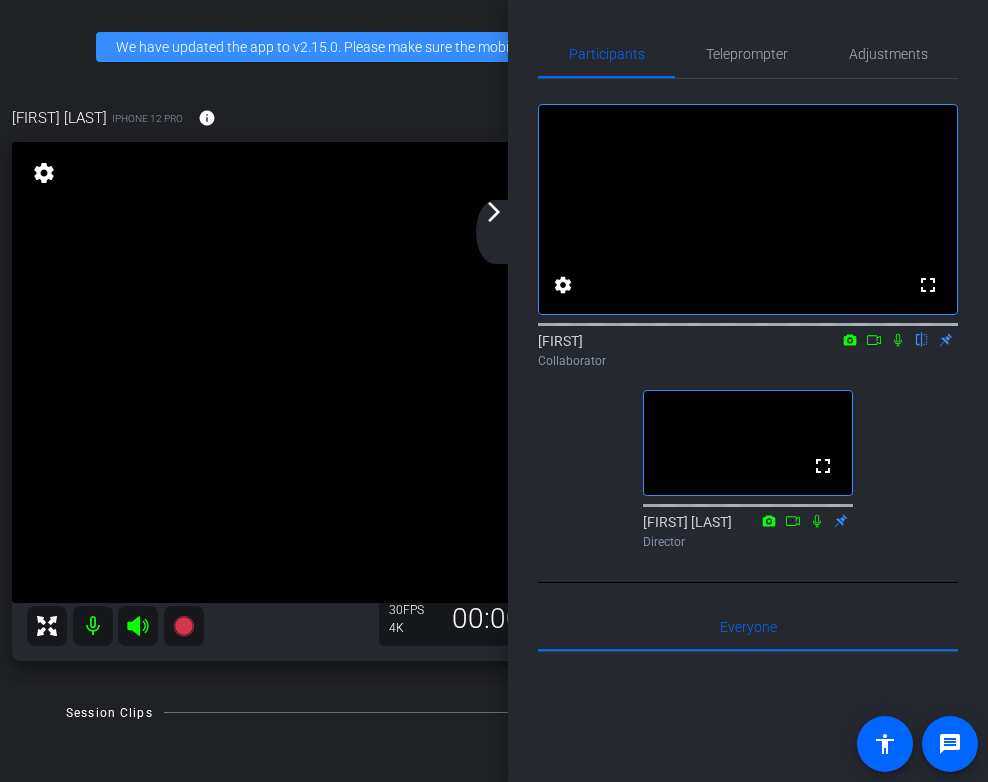 click 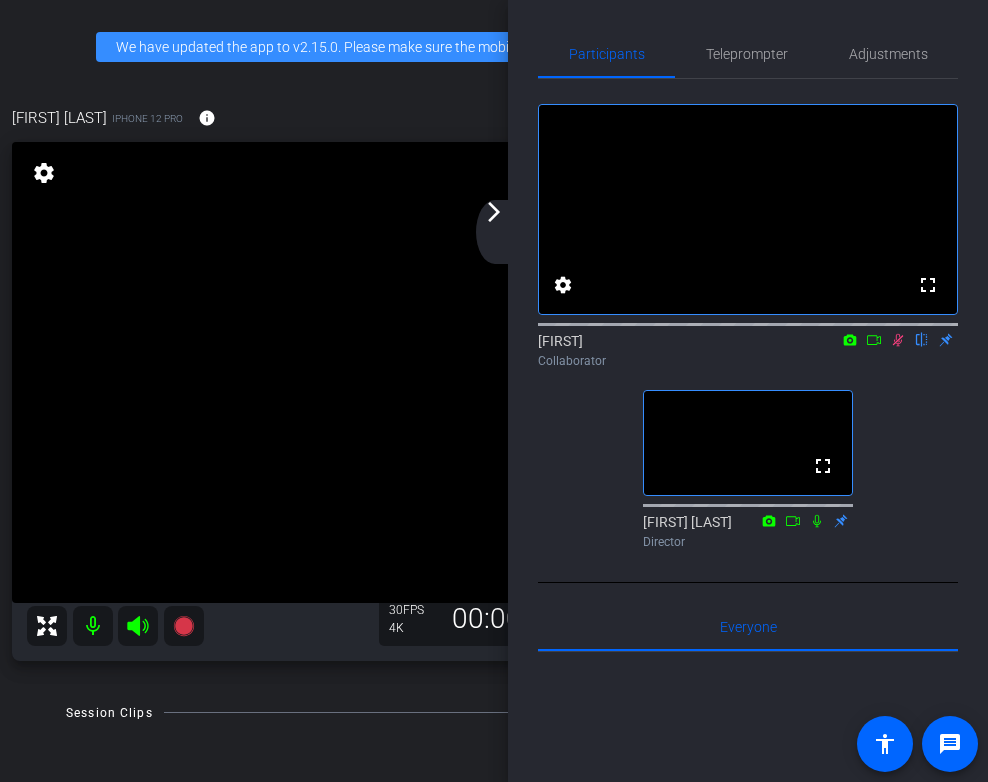 click on "arrow_forward_ios" 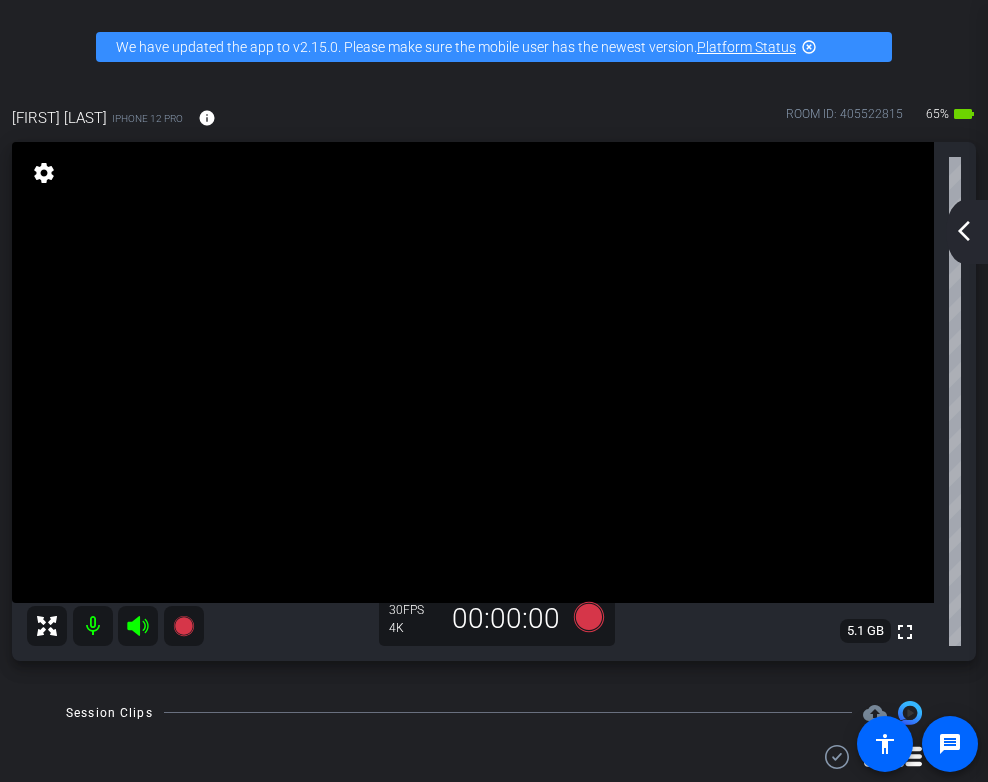 click on "arrow_back_ios_new arrow_forward_ios" 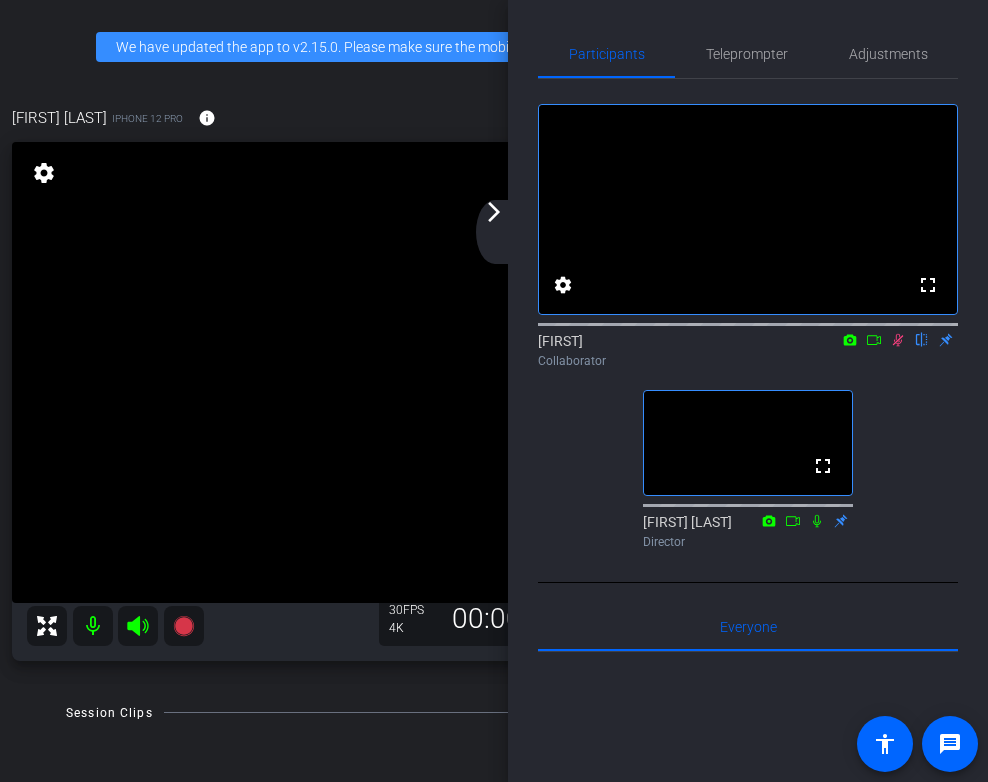 click 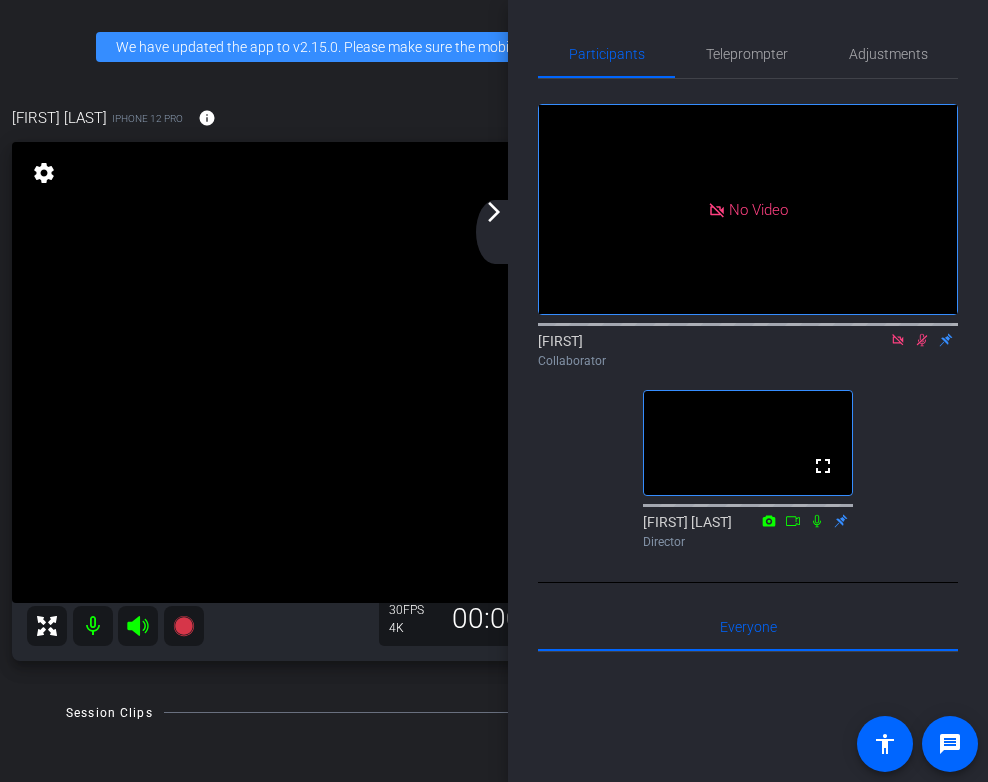 click 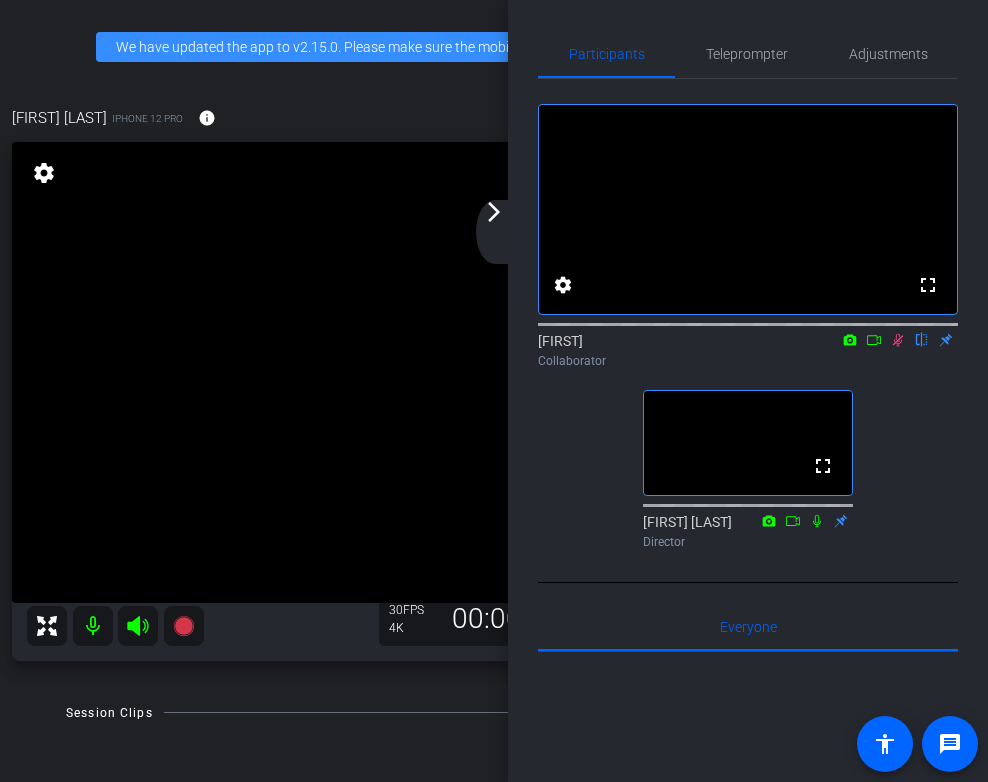 click on "arrow_forward_ios" 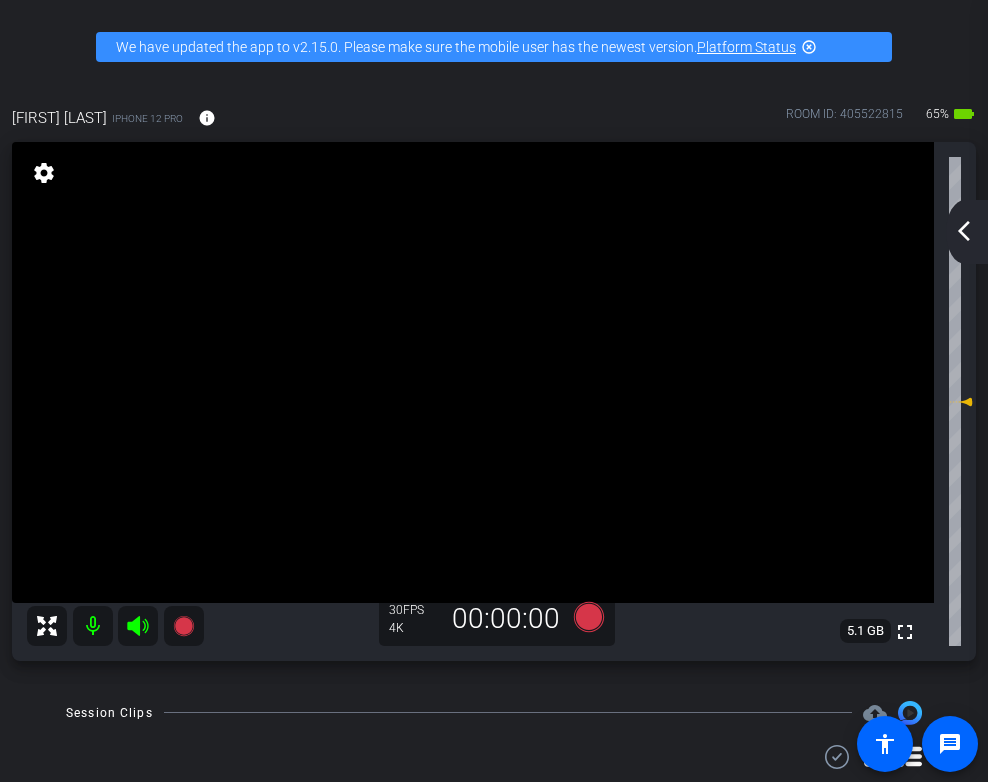 click on "arrow_back_ios_new arrow_forward_ios" 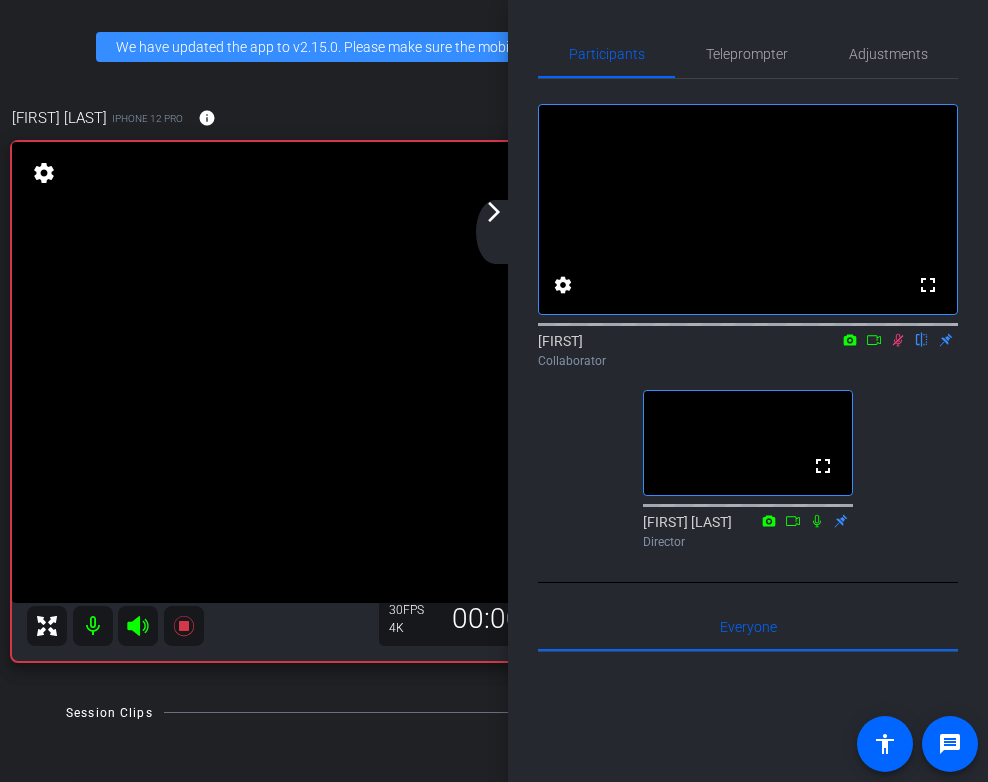 click on "arrow_forward_ios" 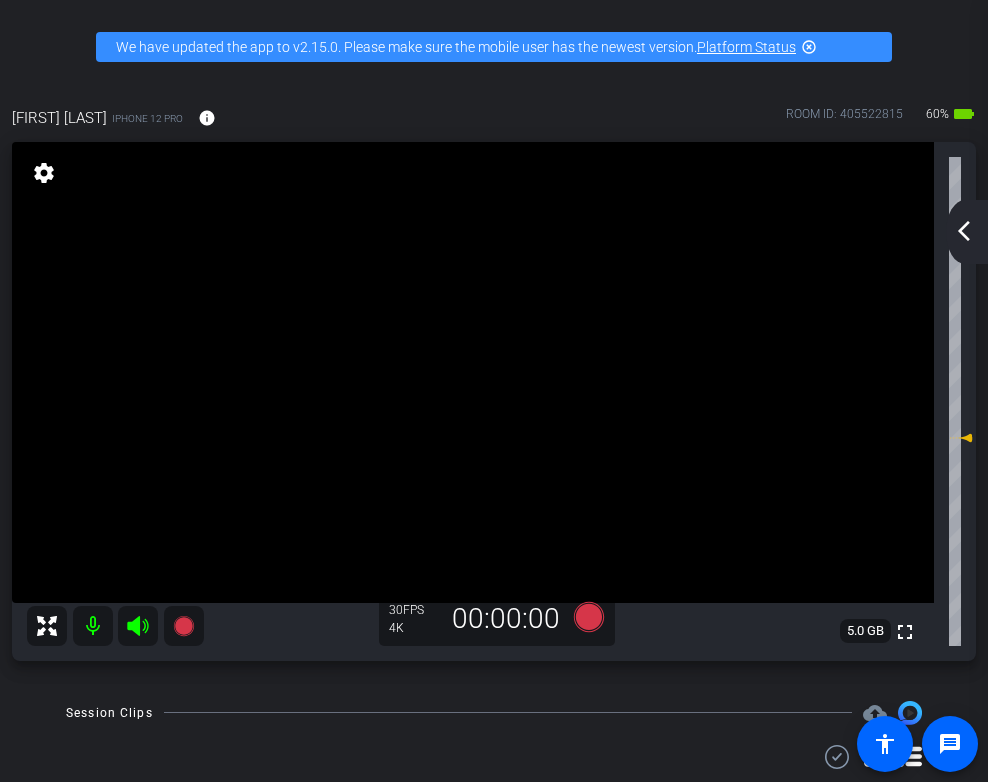 click on "arrow_back_ios_new" 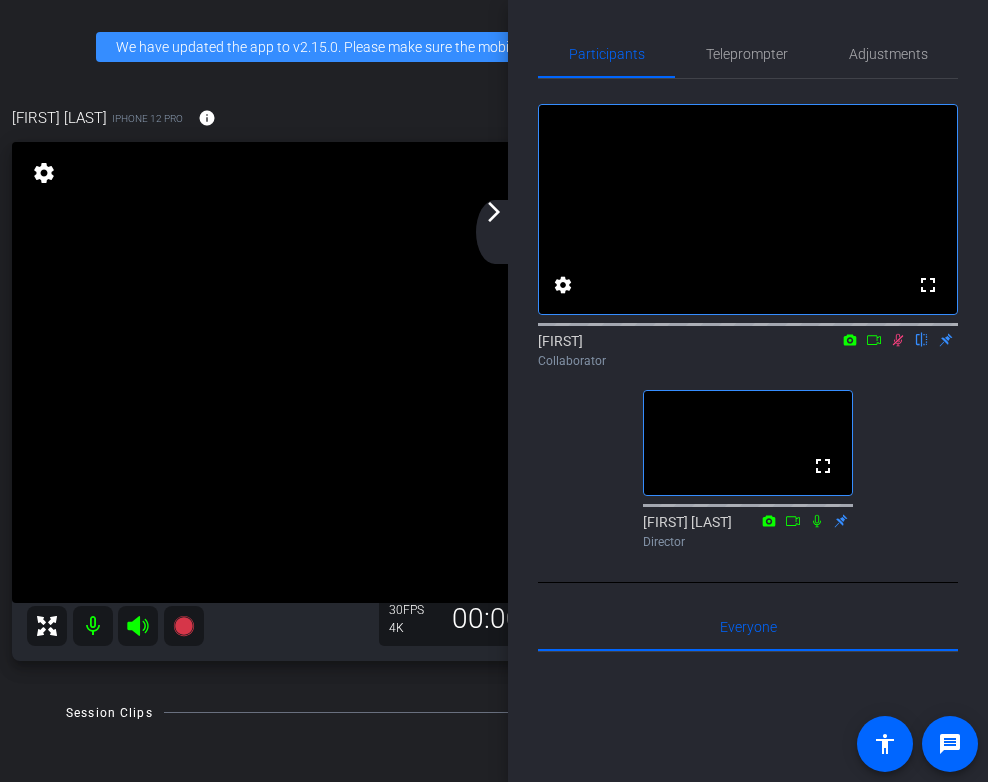 click on "arrow_forward_ios" 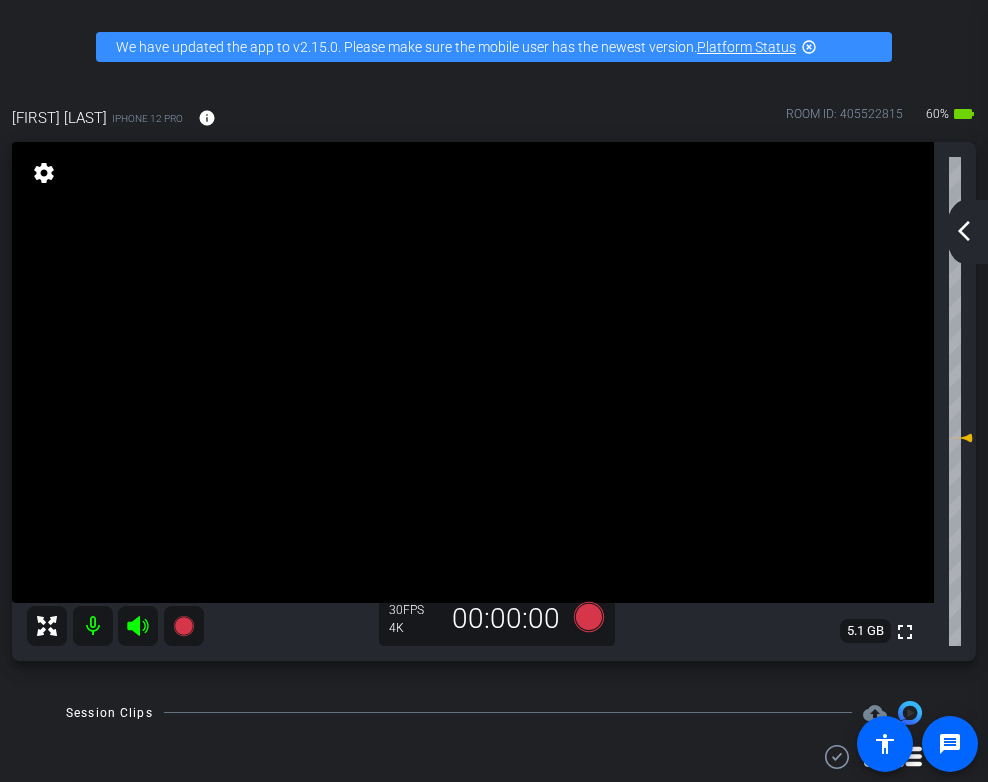 click on "arrow_back_ios_new arrow_forward_ios" 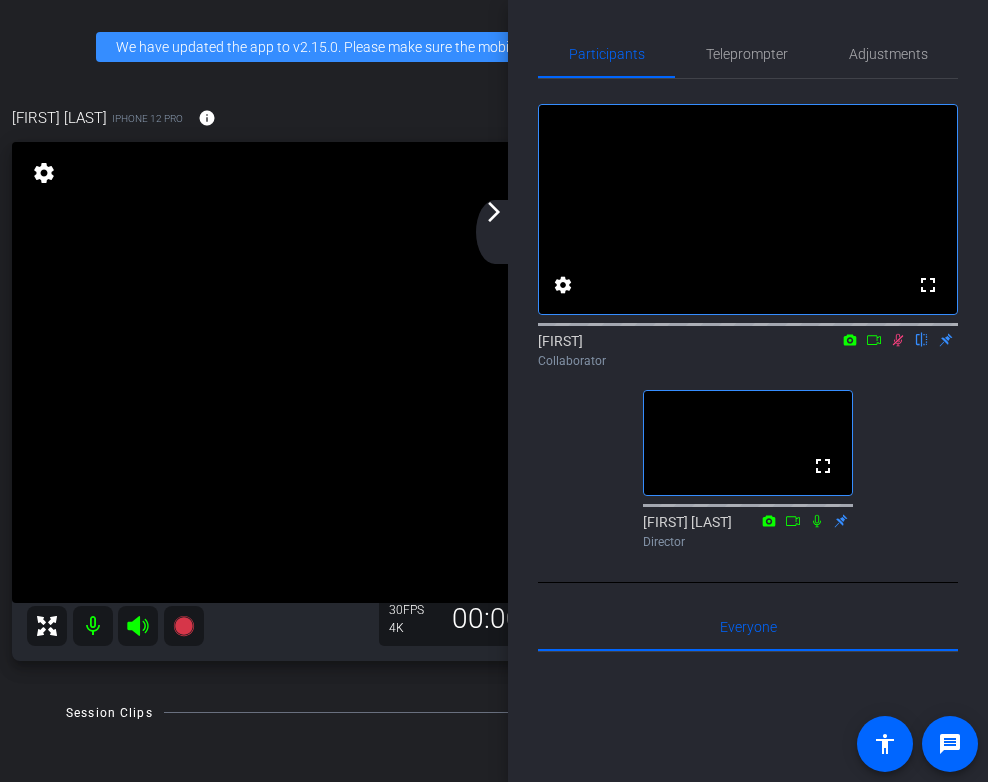 click 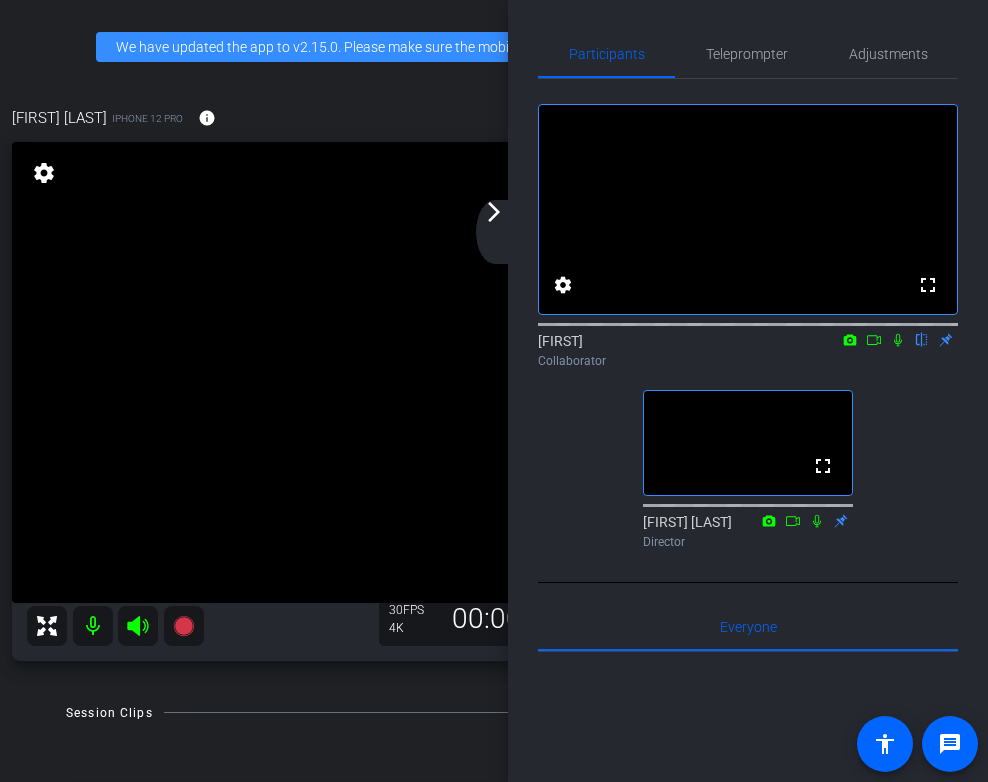 click 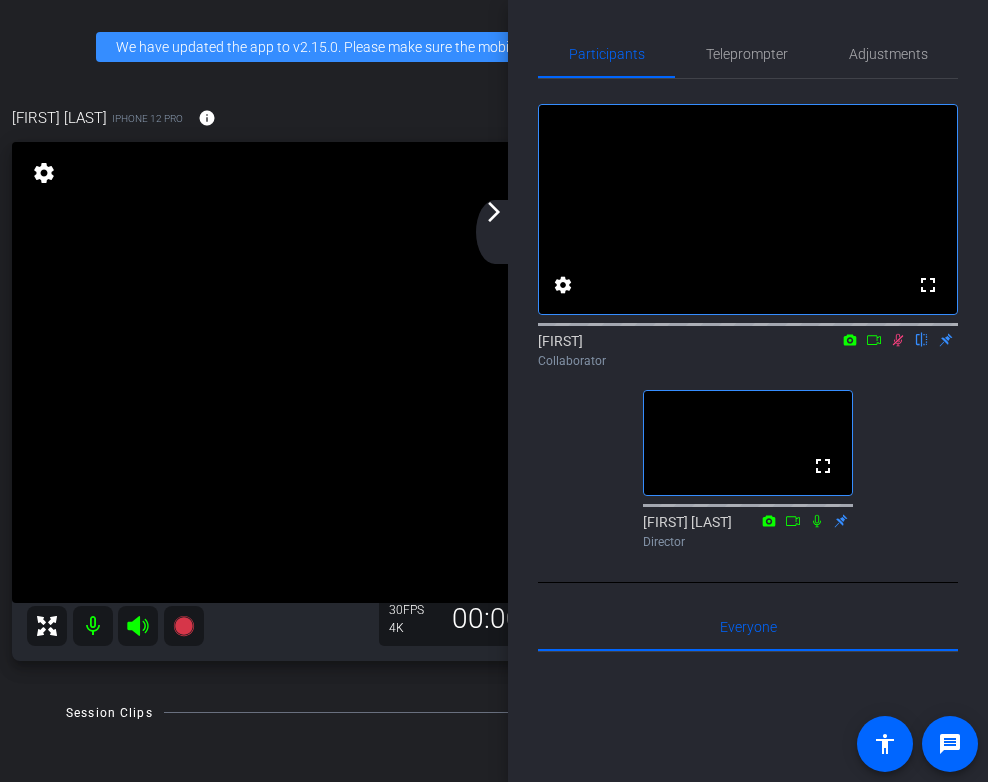 click 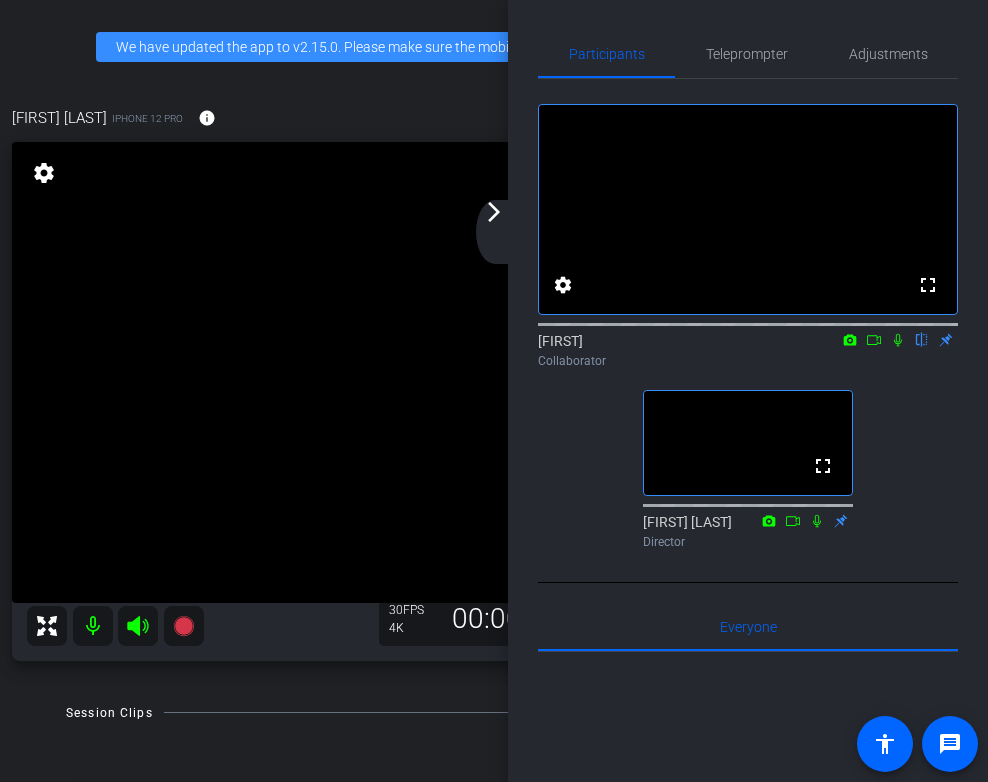 click on "arrow_forward_ios" 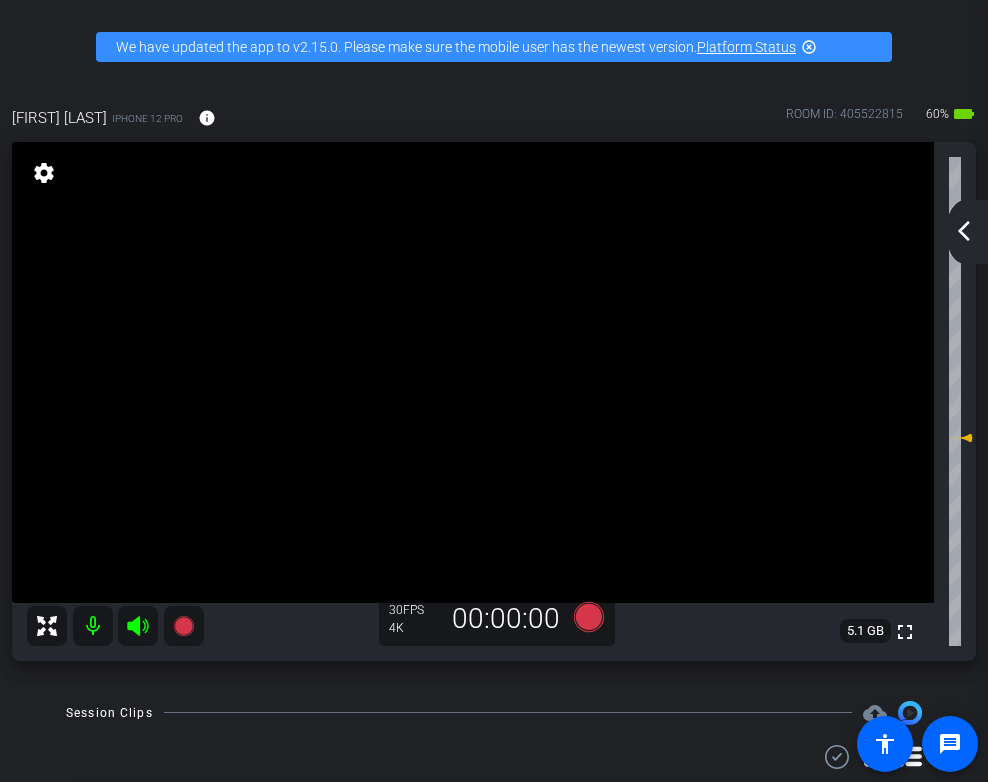 click on "arrow_back_ios_new" 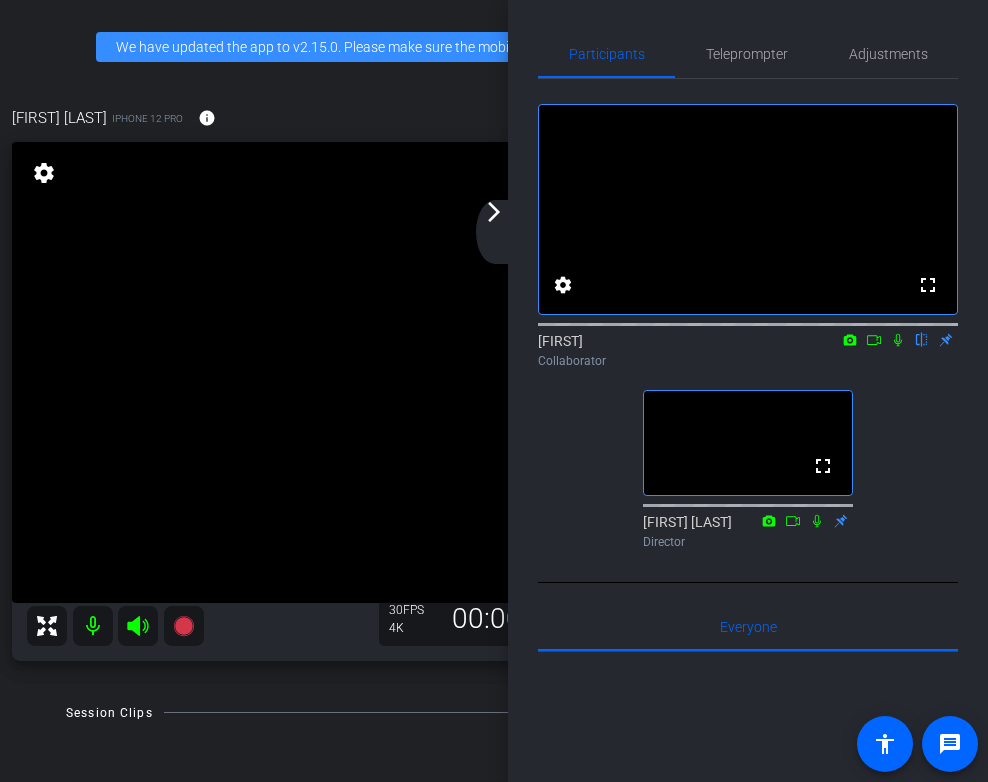 click on "arrow_forward_ios" 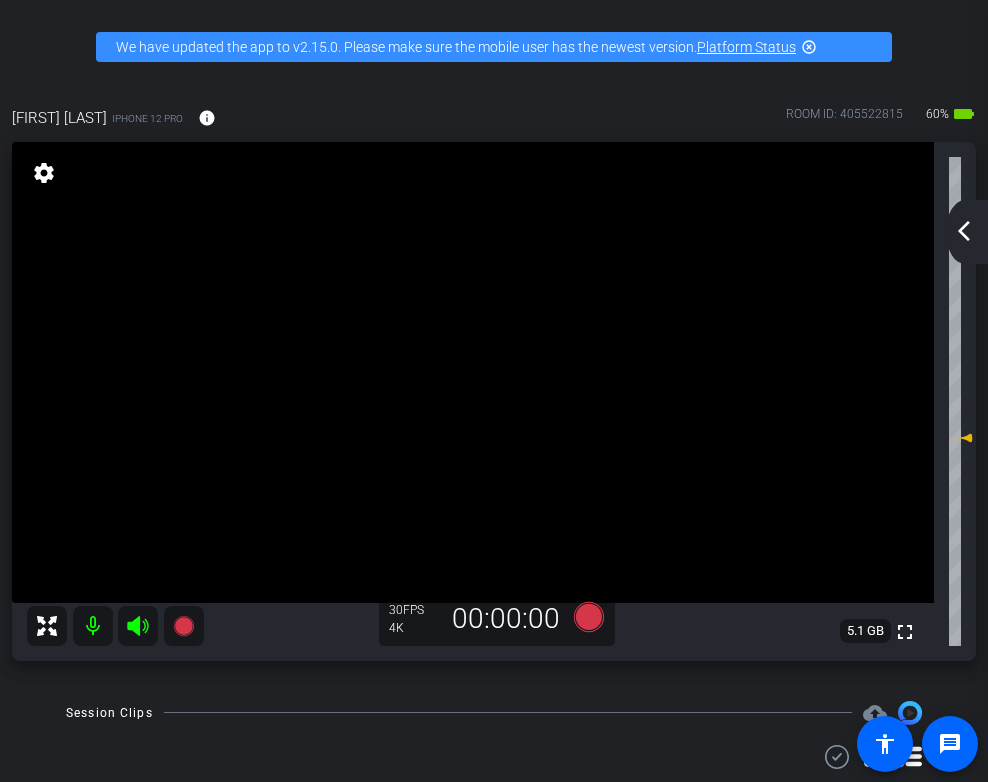 click on "arrow_back_ios_new" 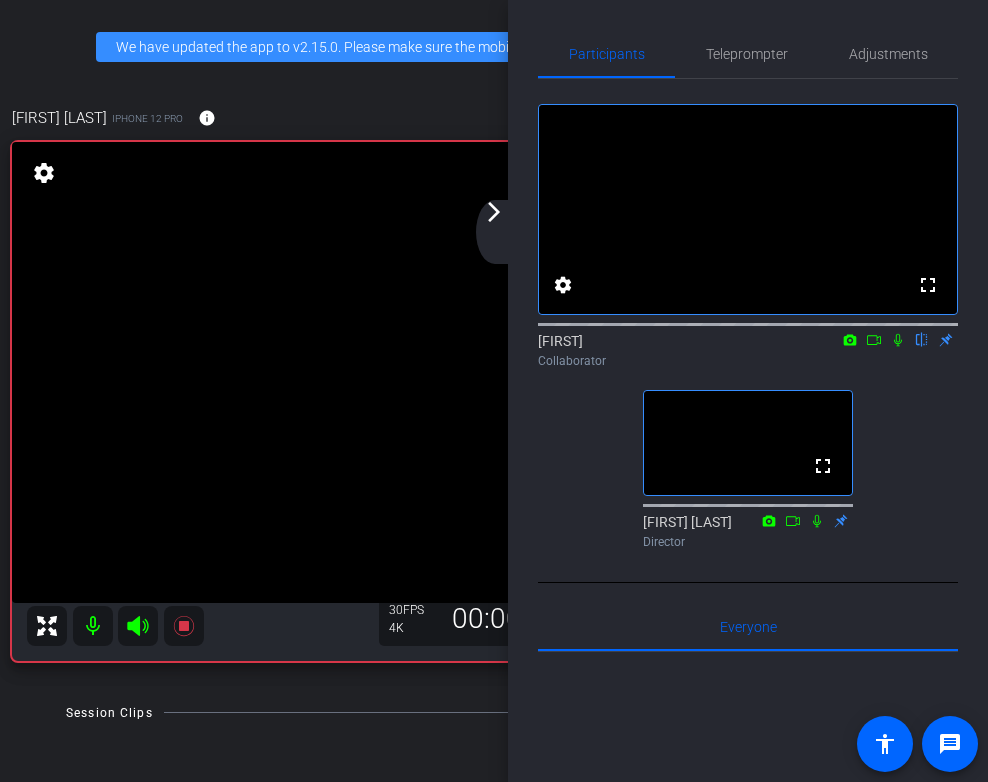 click 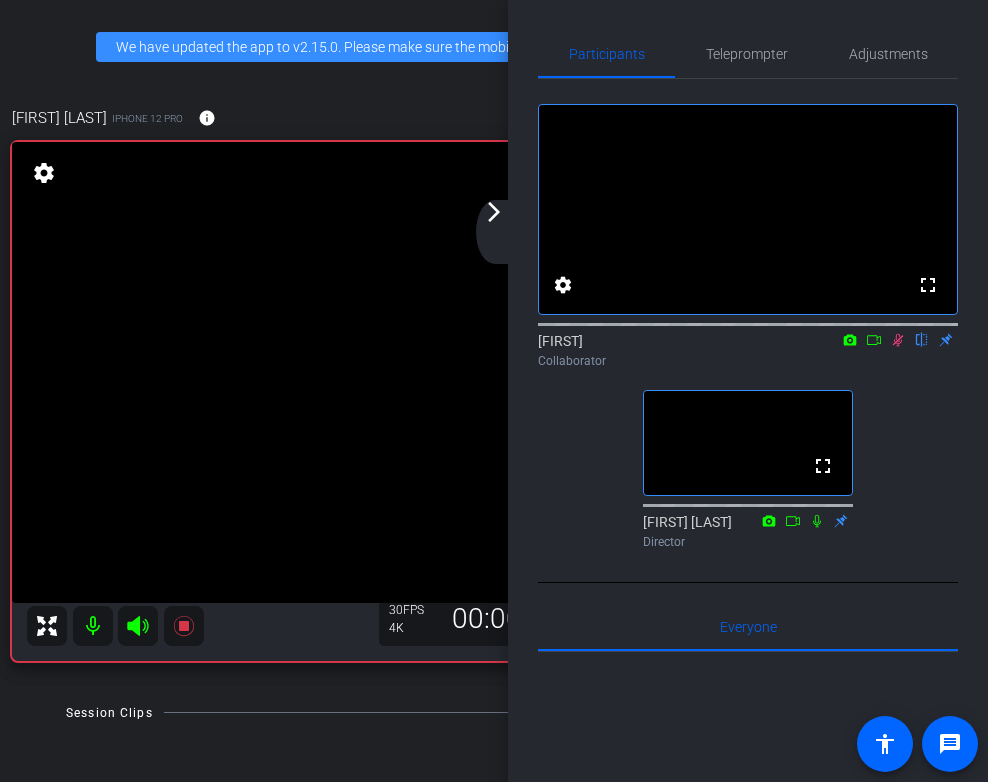 click 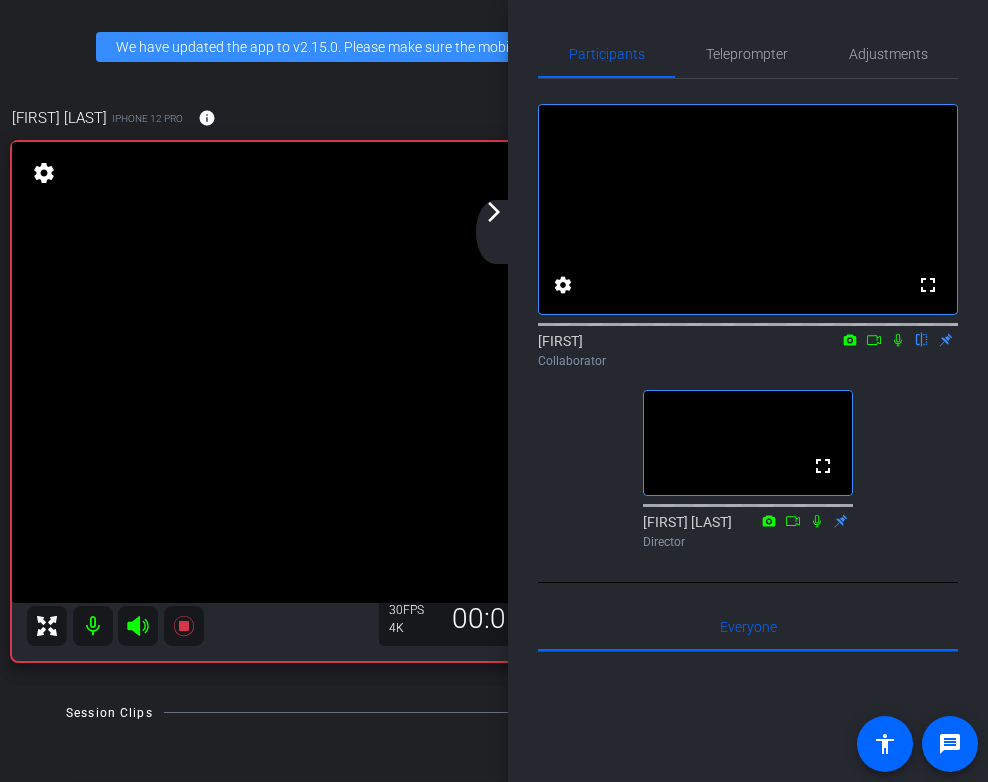 click 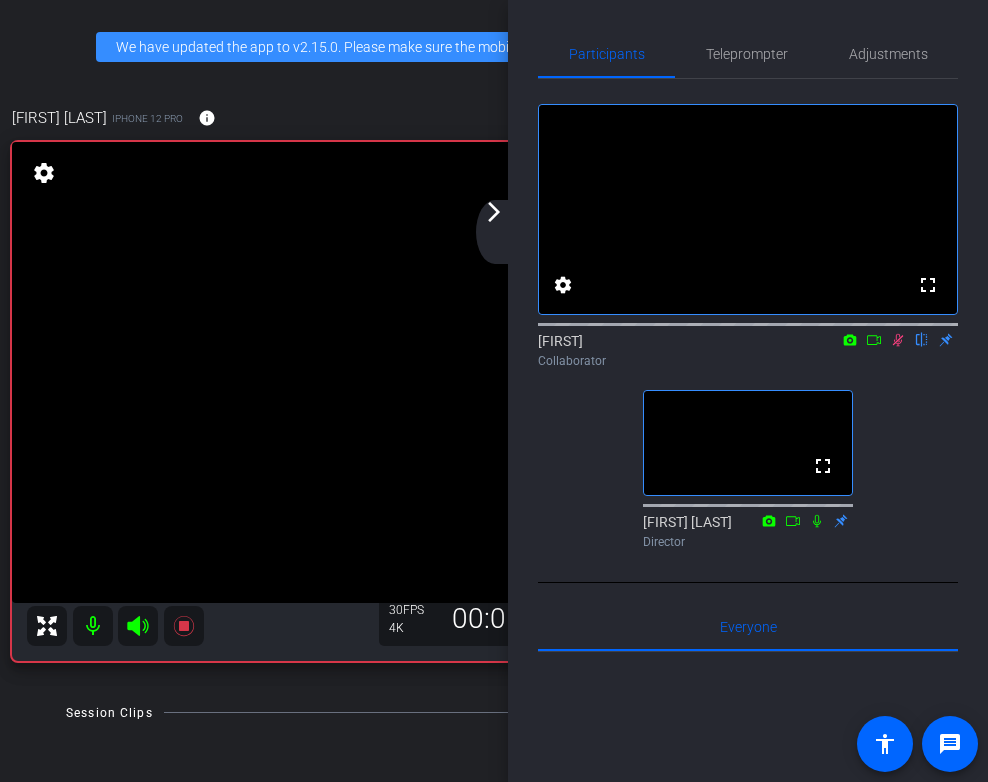 click 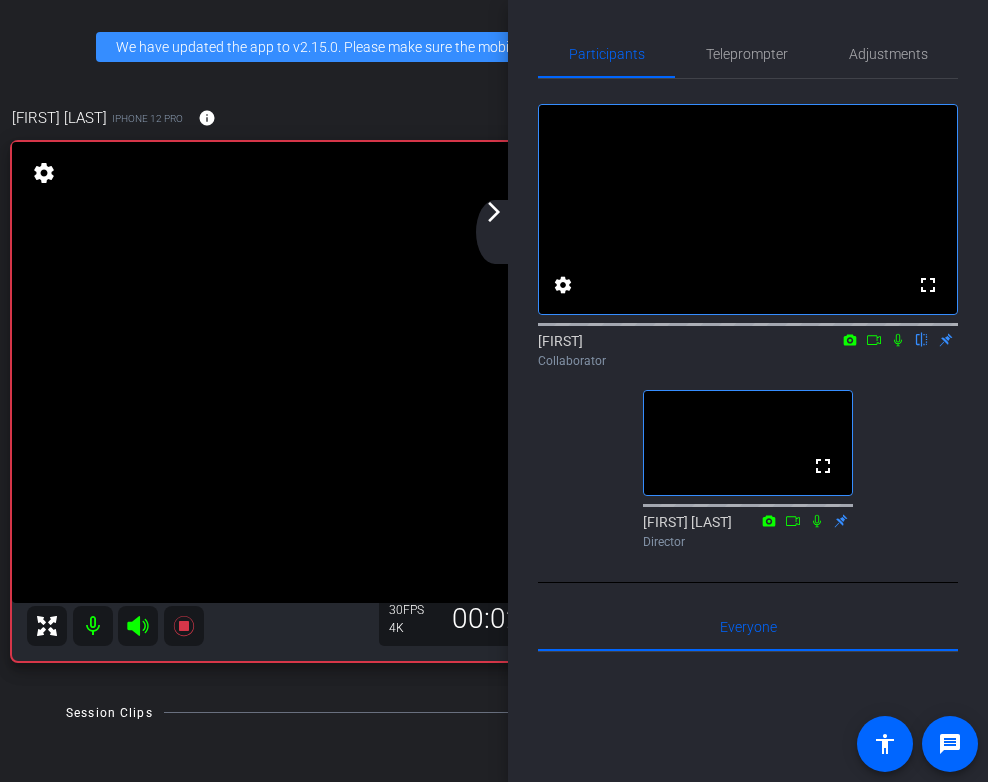 click 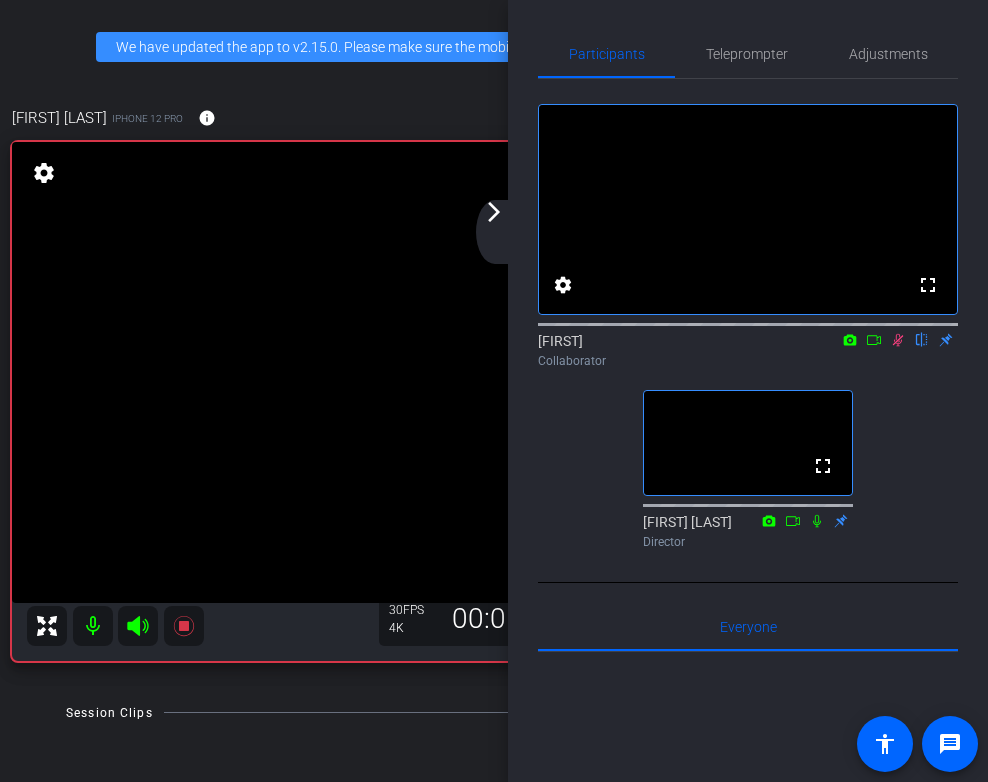 click 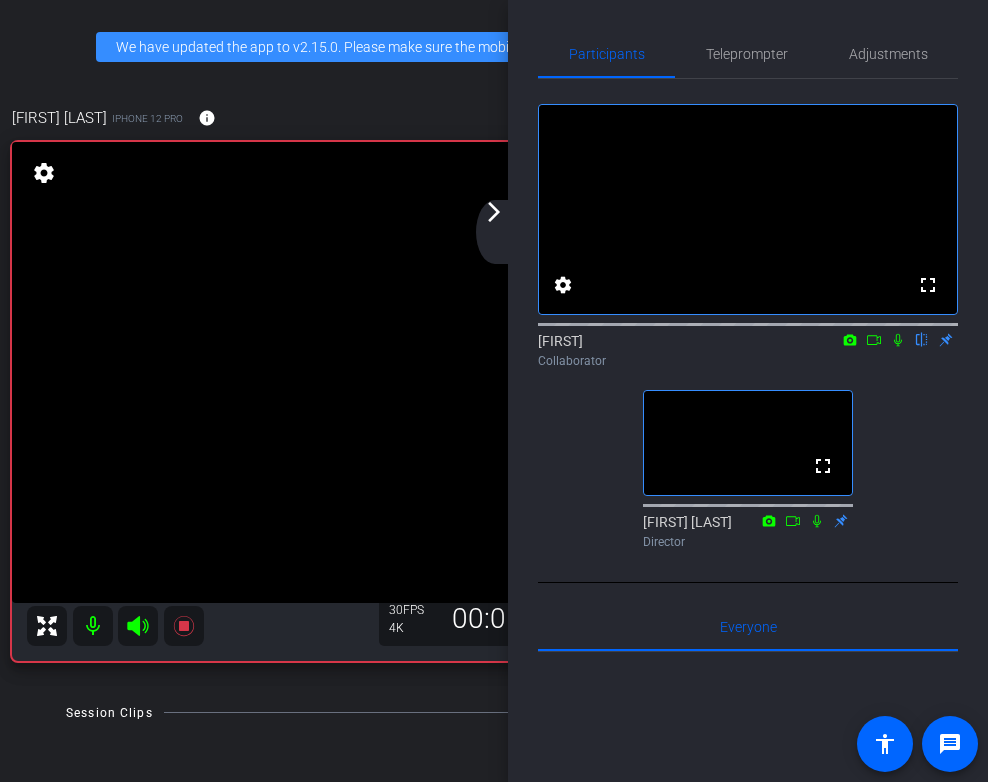 click 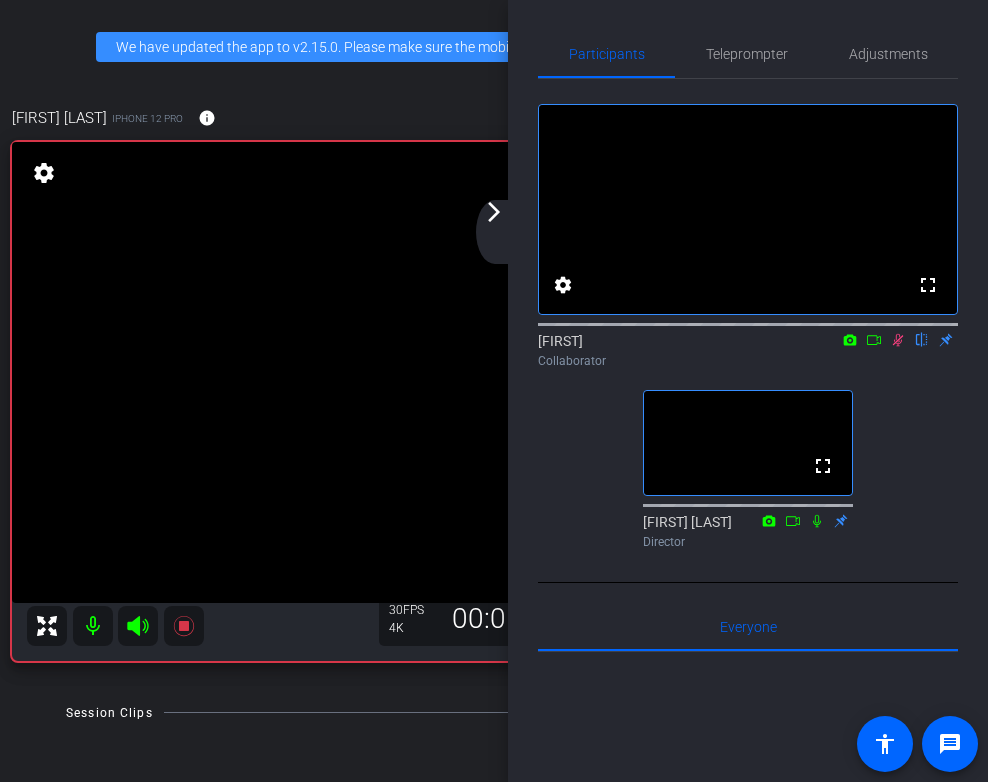click 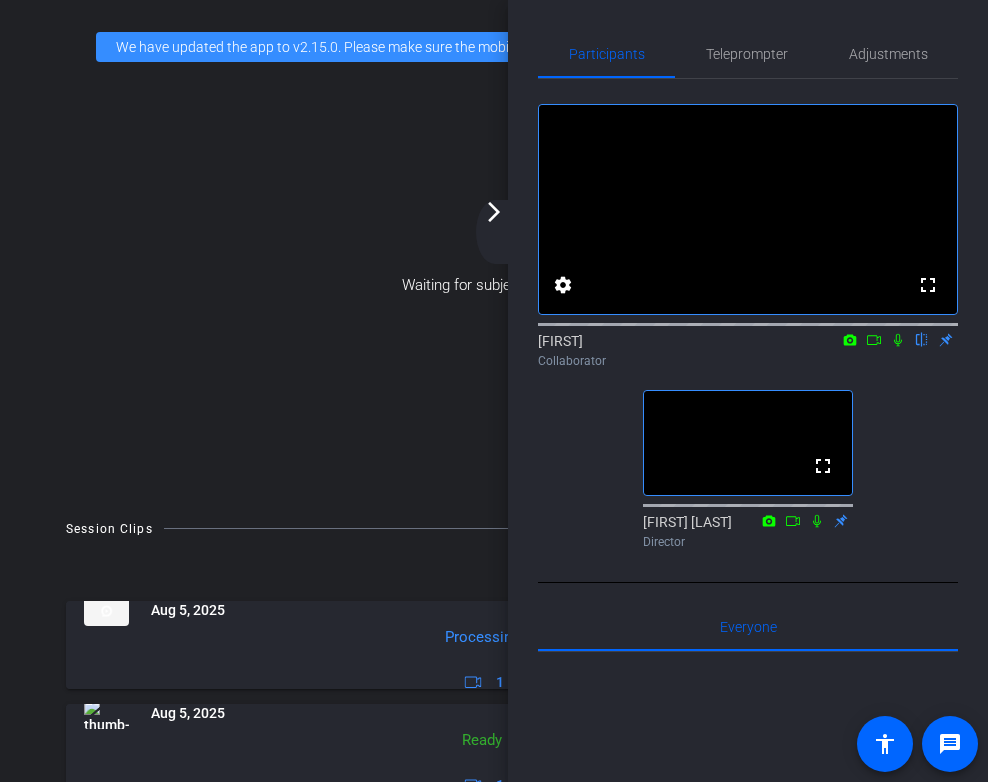 click on "Waiting for subjects to join..." at bounding box center (494, 285) 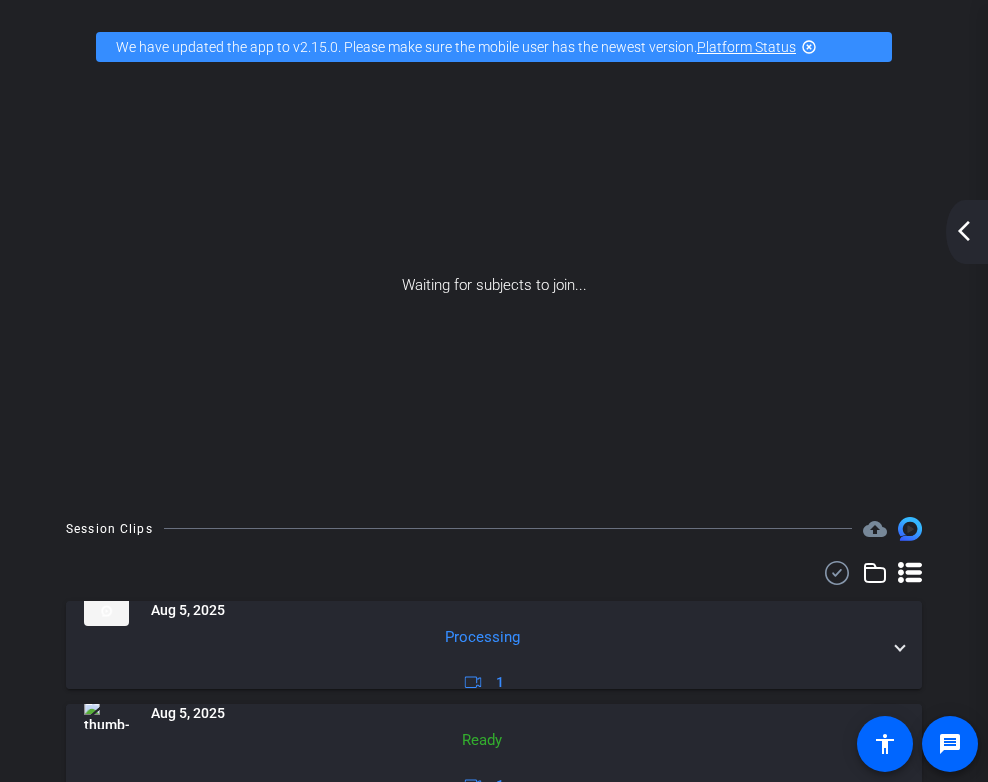 click on "arrow_back_ios_new" 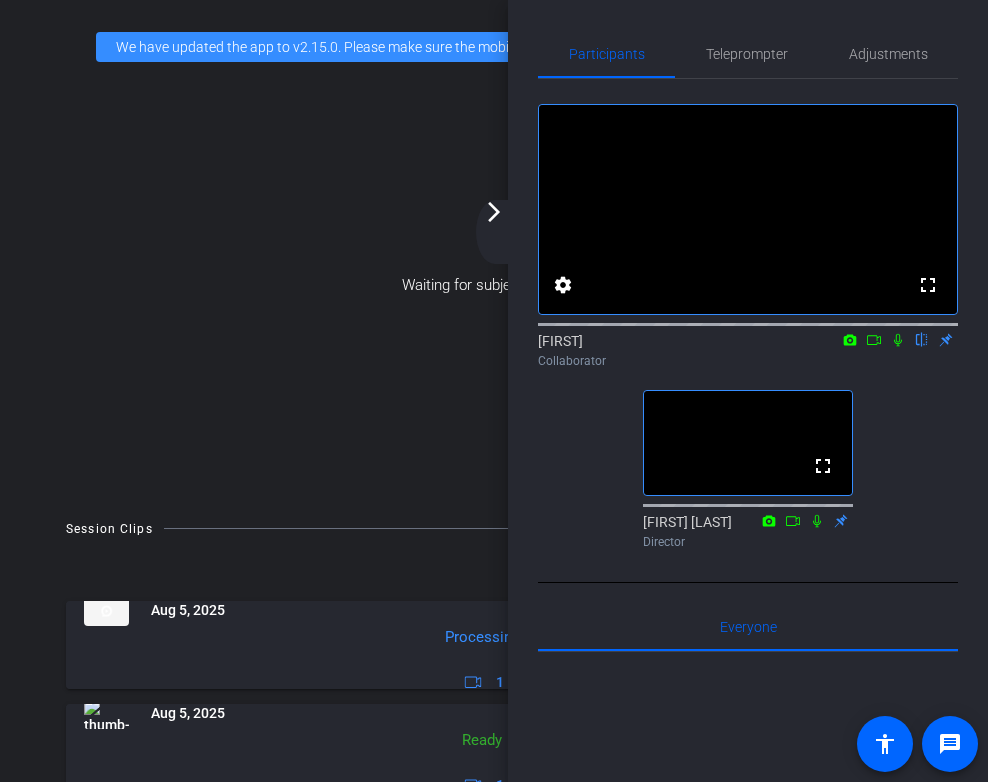 click on "Waiting for subjects to join..." at bounding box center (494, 285) 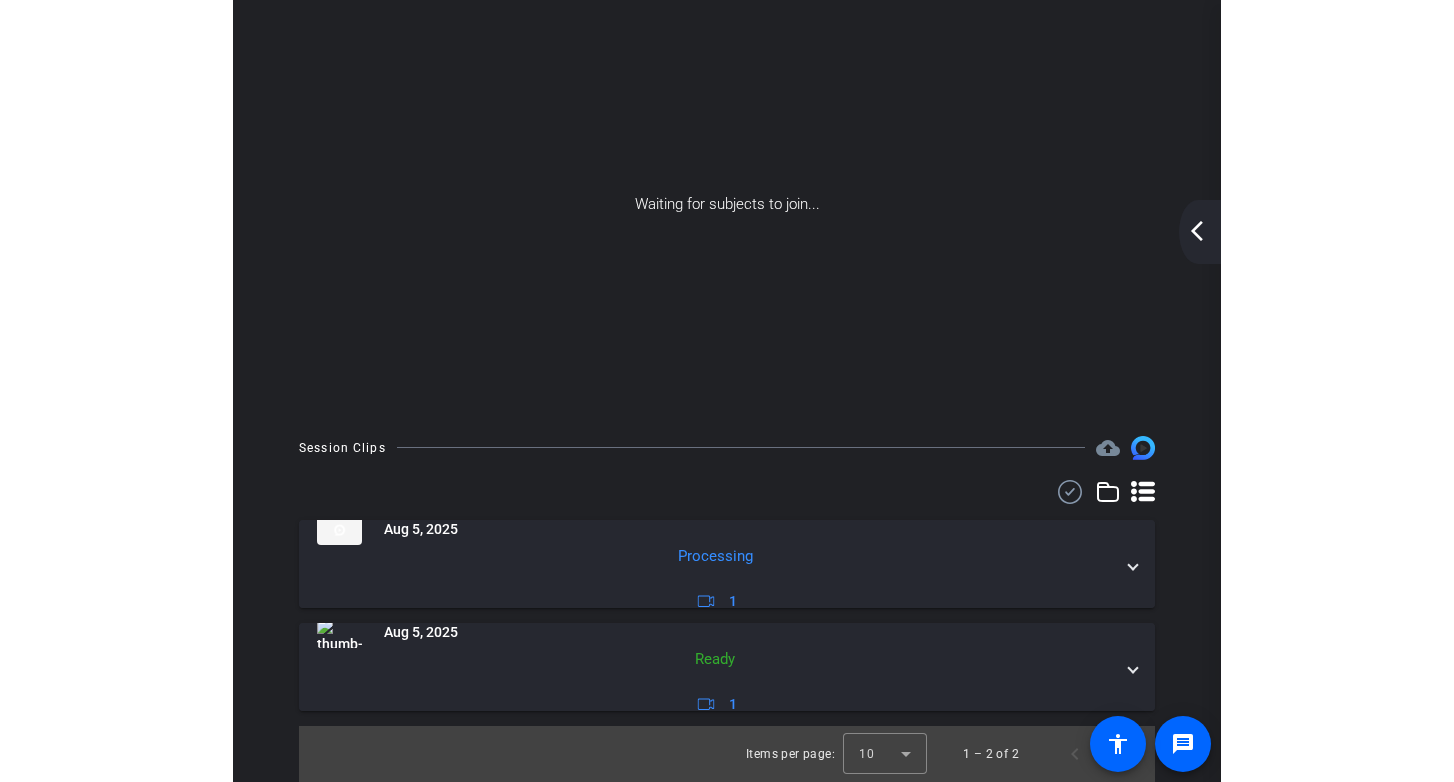 scroll, scrollTop: 0, scrollLeft: 0, axis: both 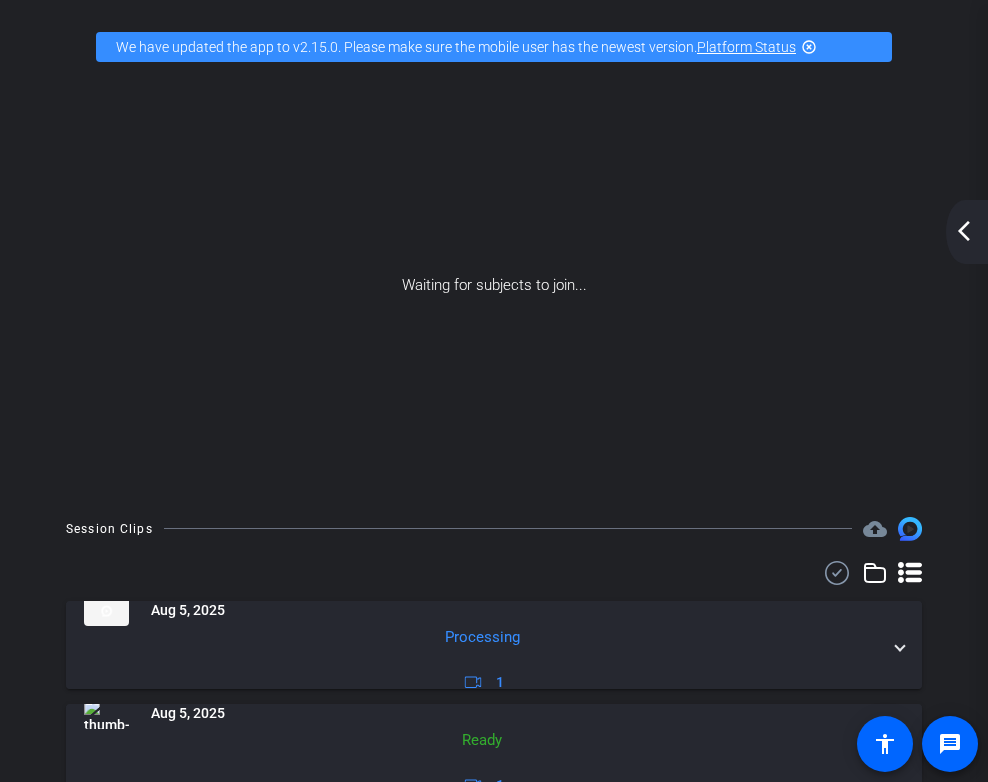 click on "arrow_back_ios_new" 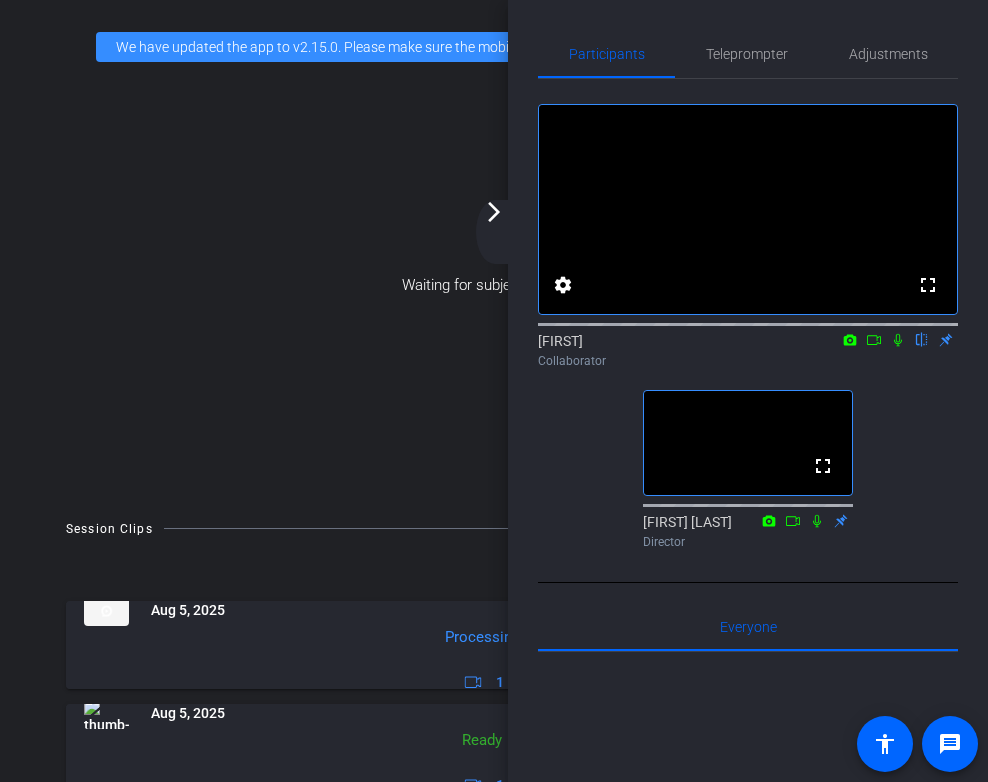 click 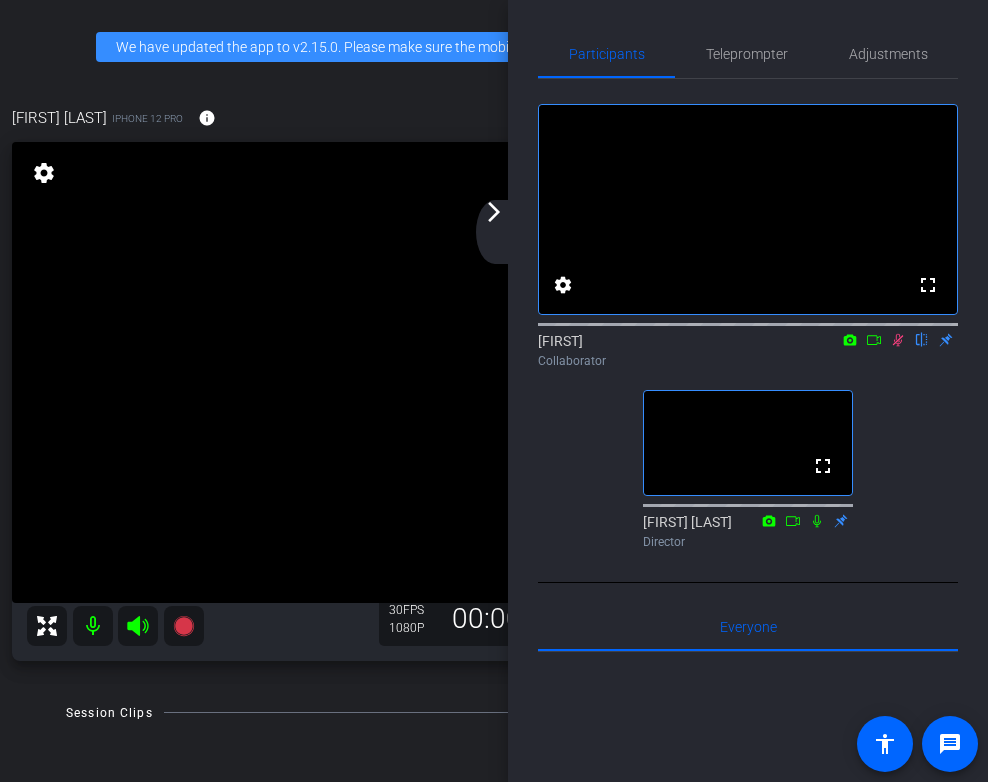 click 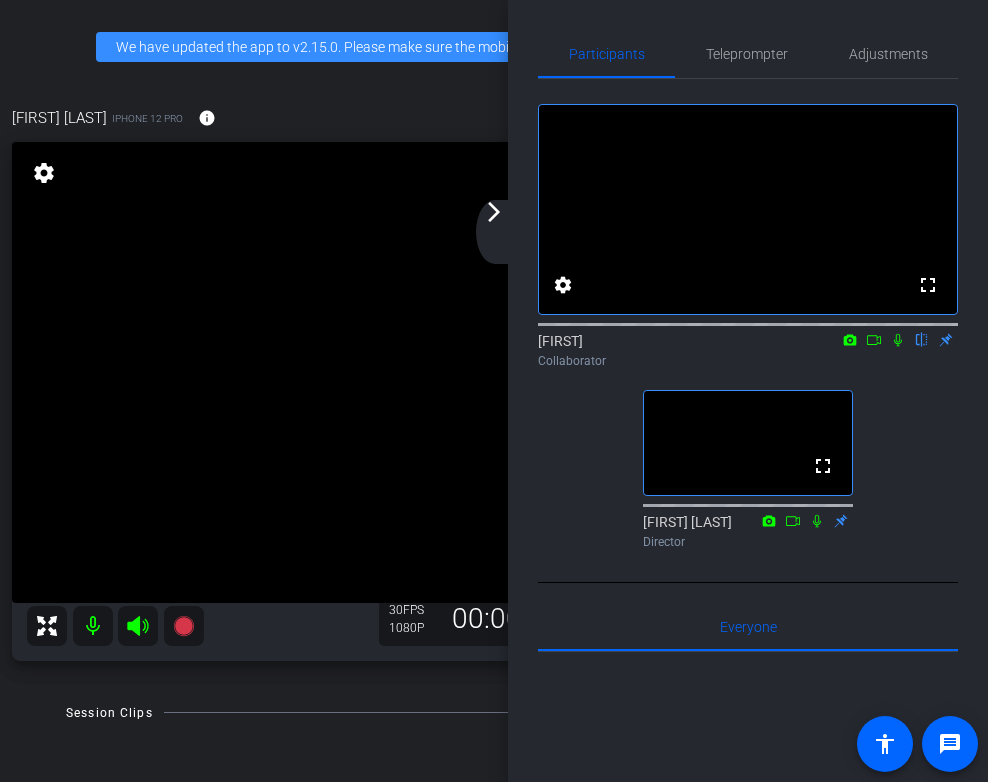 click 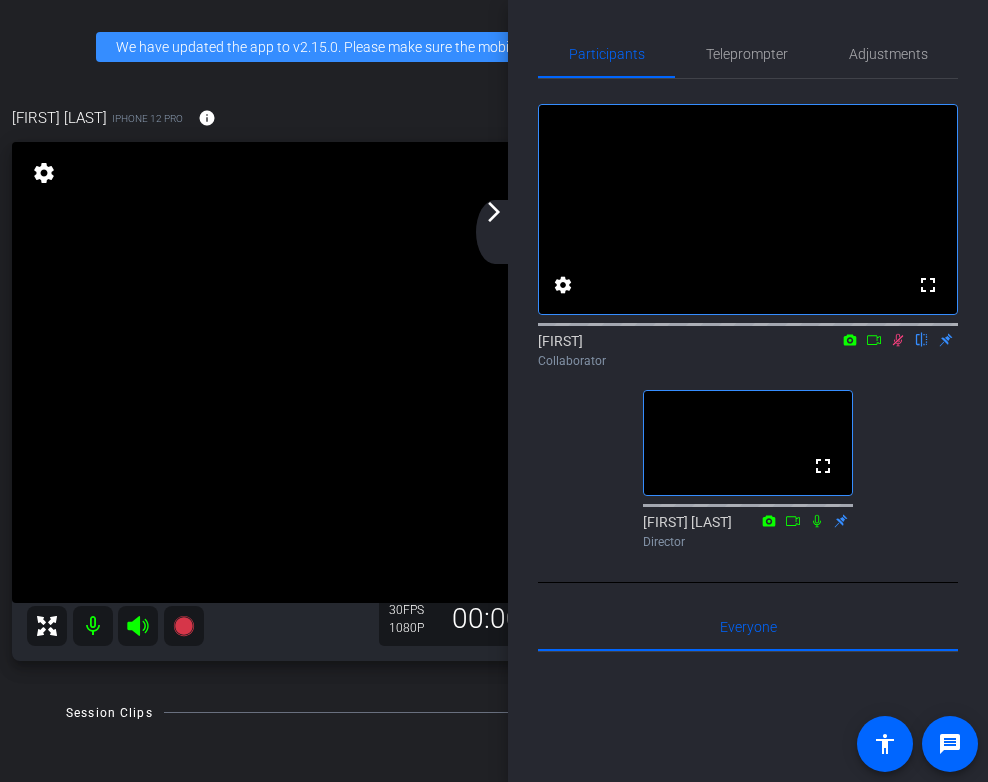 click 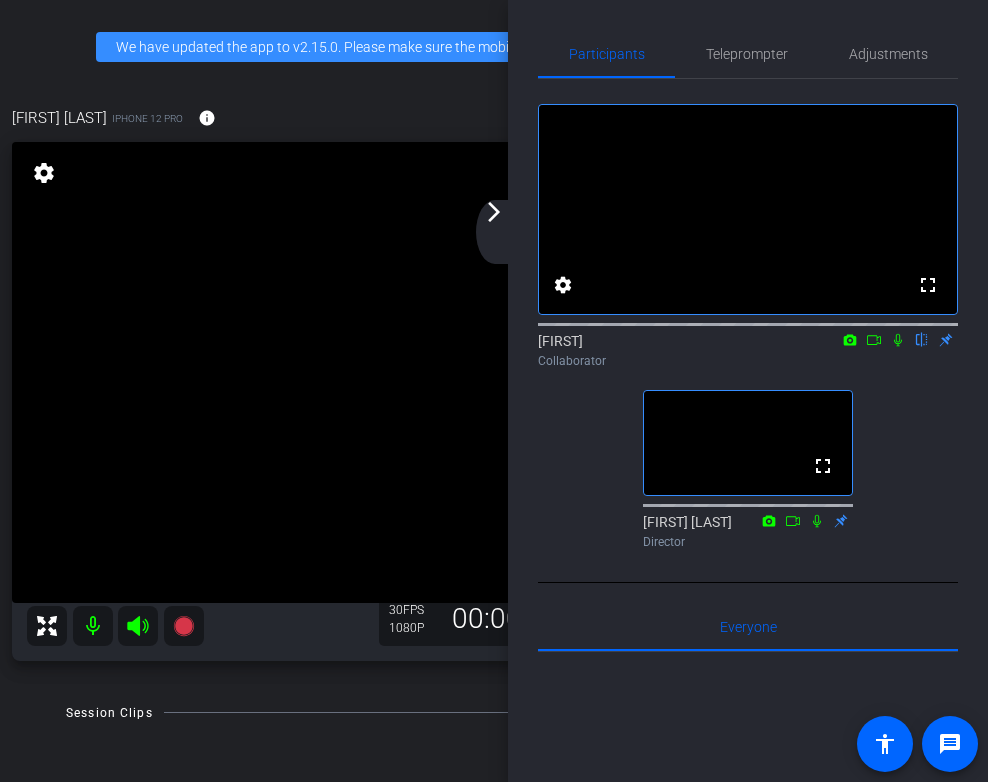 click on "arrow_forward_ios" 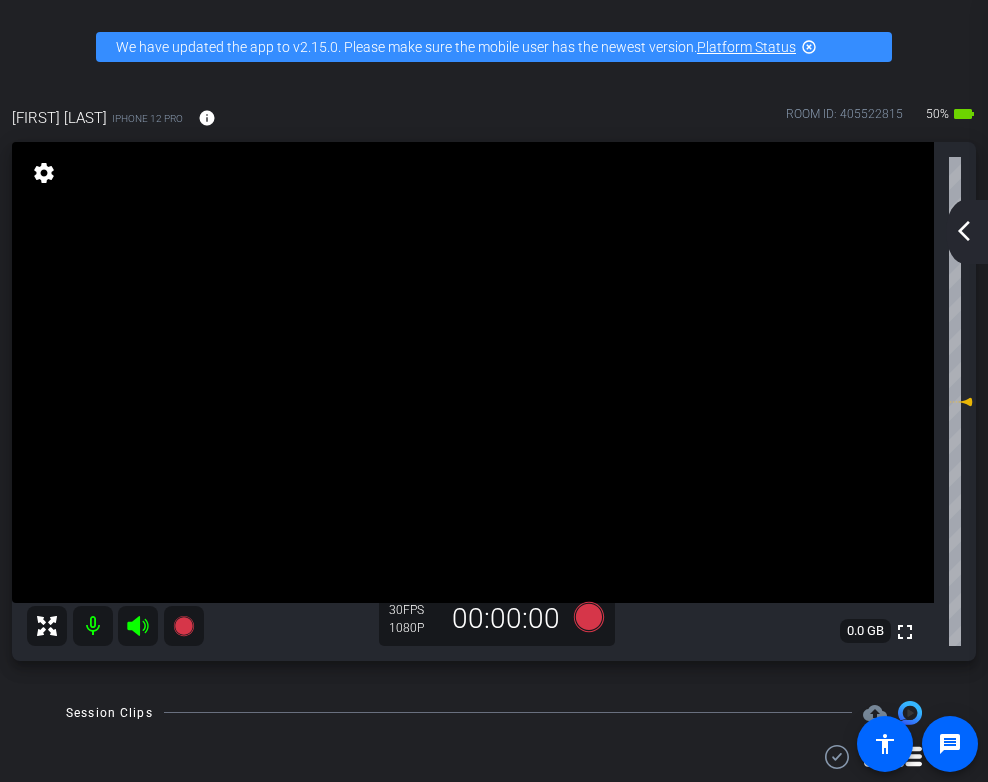 click on "arrow_back_ios_new" 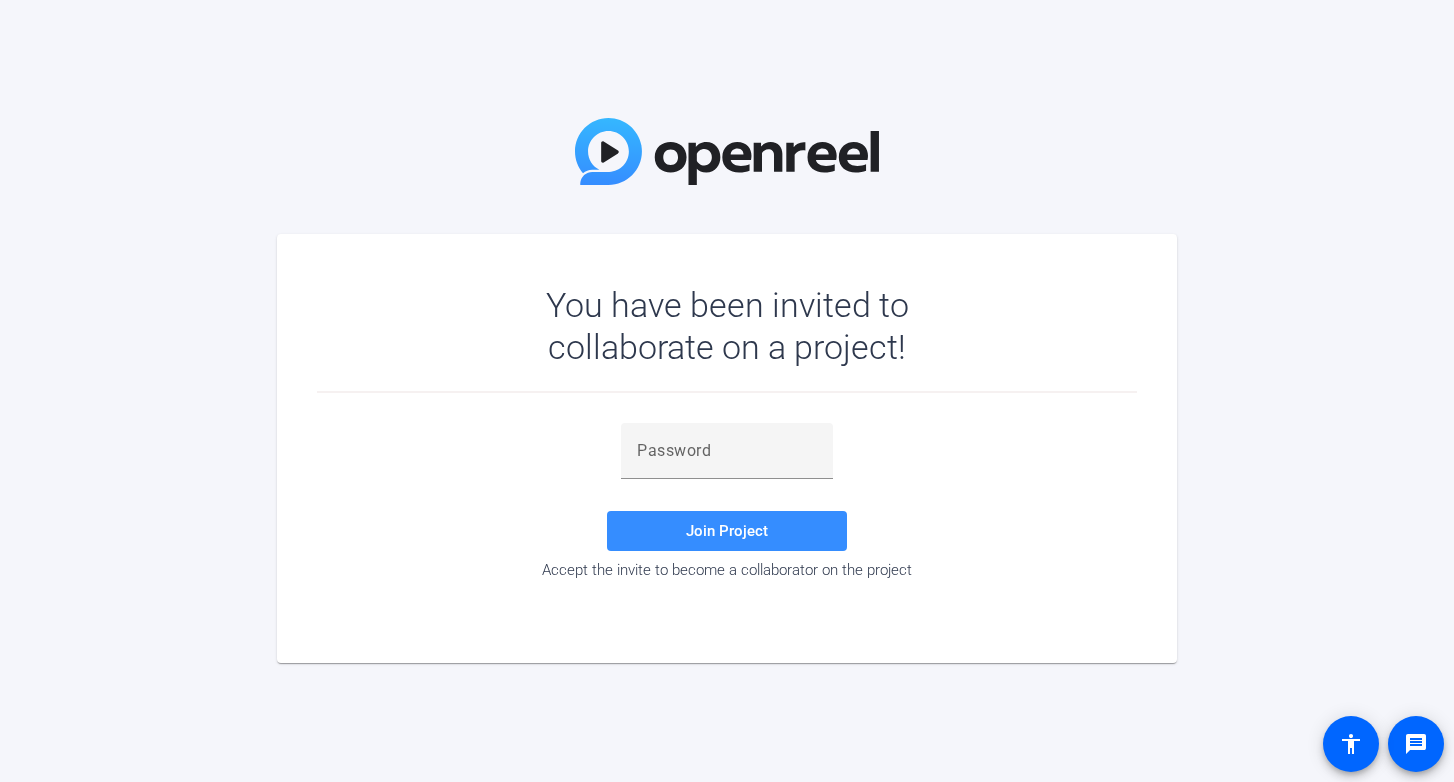 scroll, scrollTop: 0, scrollLeft: 0, axis: both 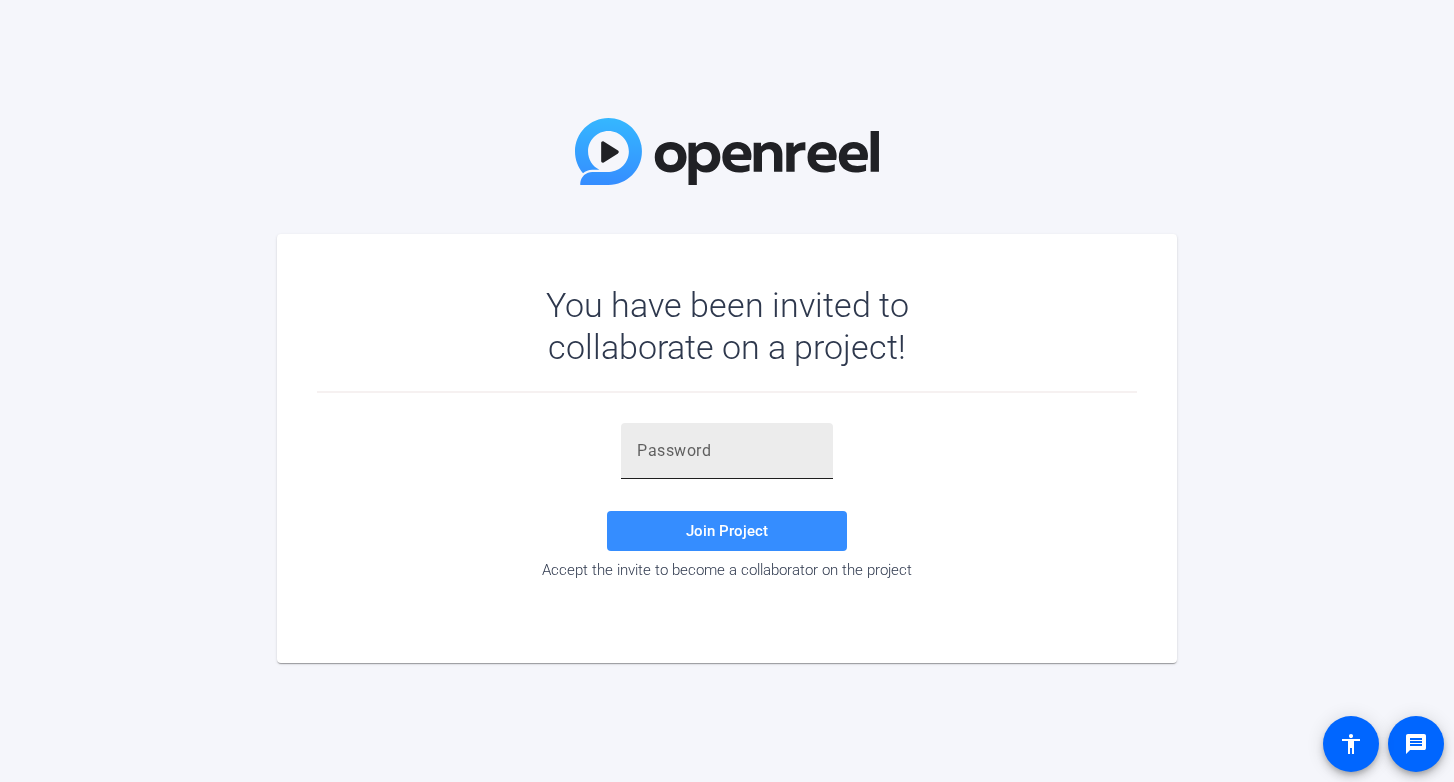 click 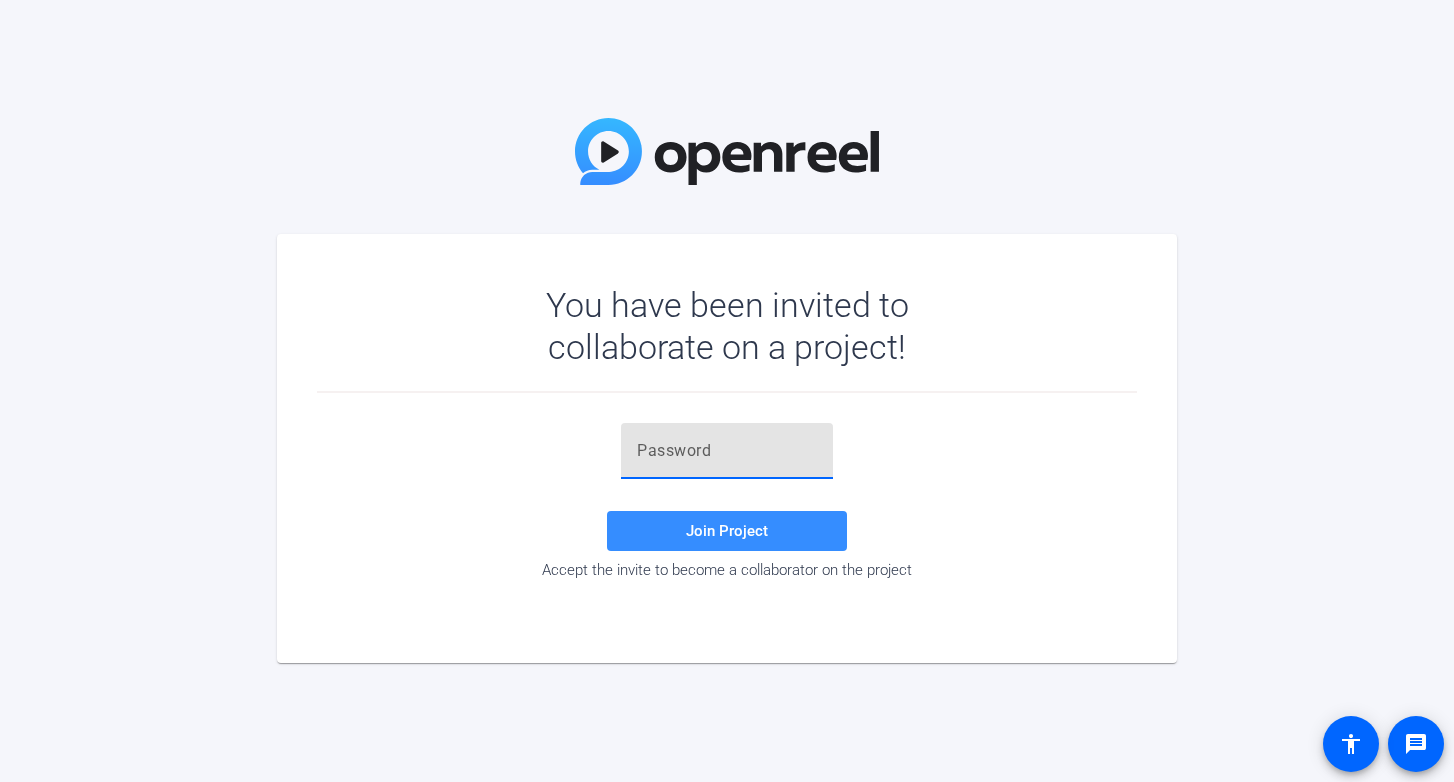 paste on "Q=bbh^" 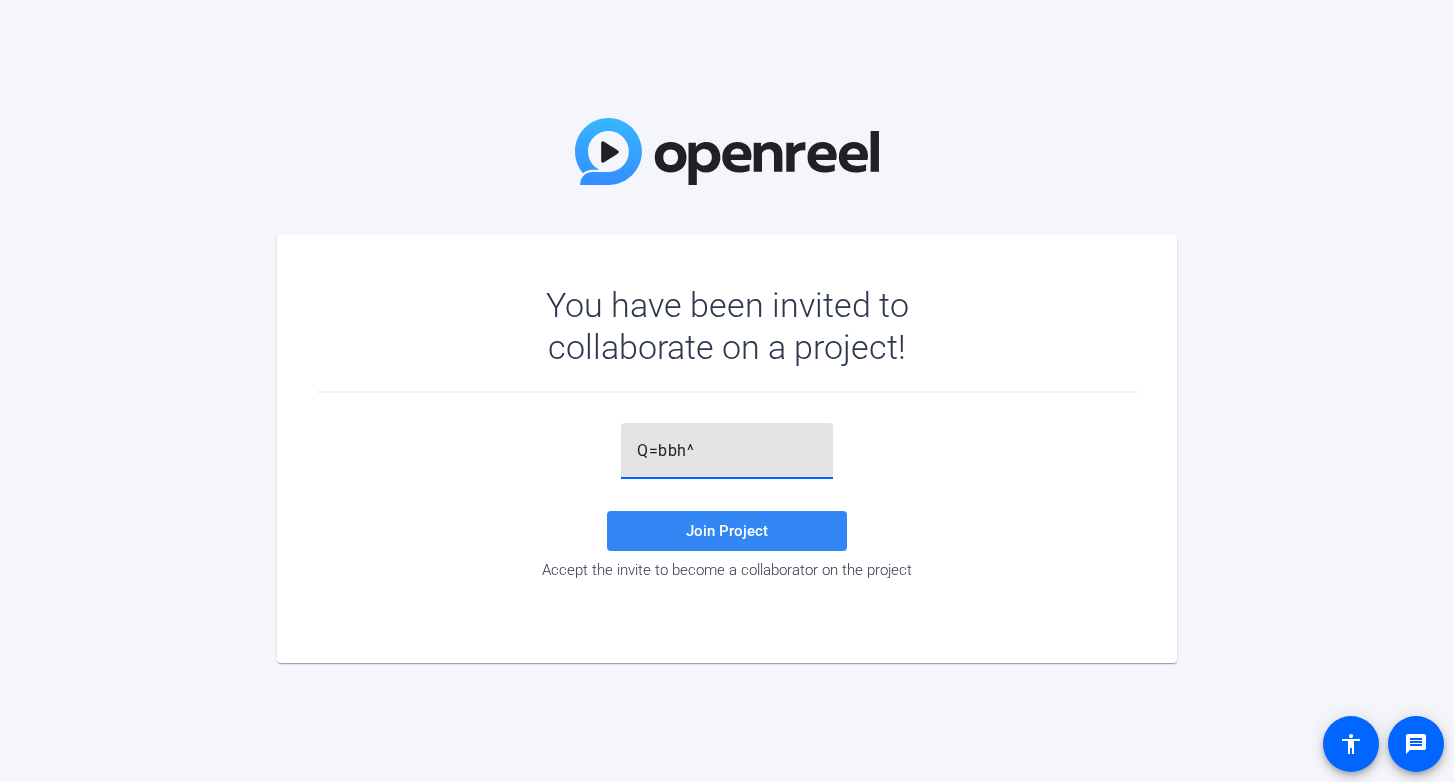 type on "Q=bbh^" 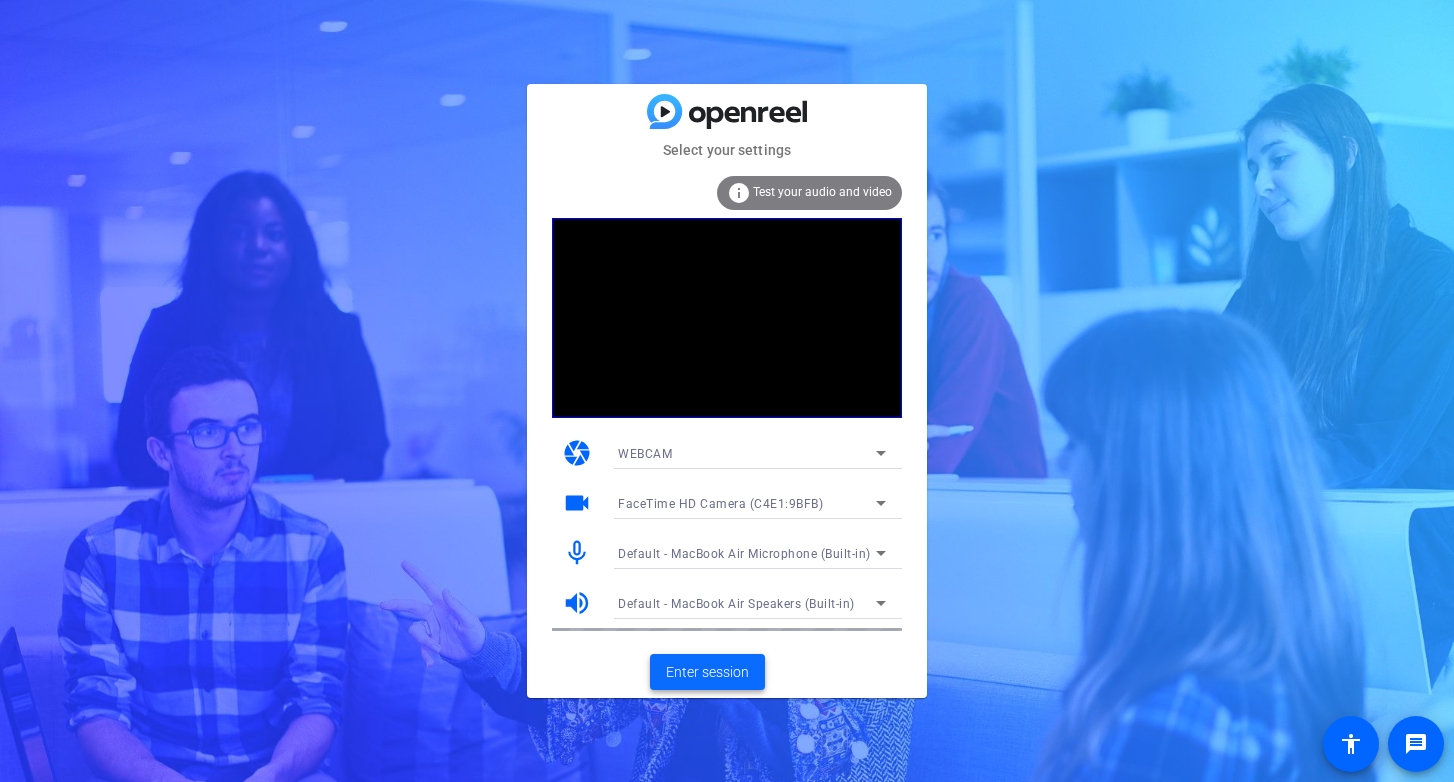 click on "Enter session" 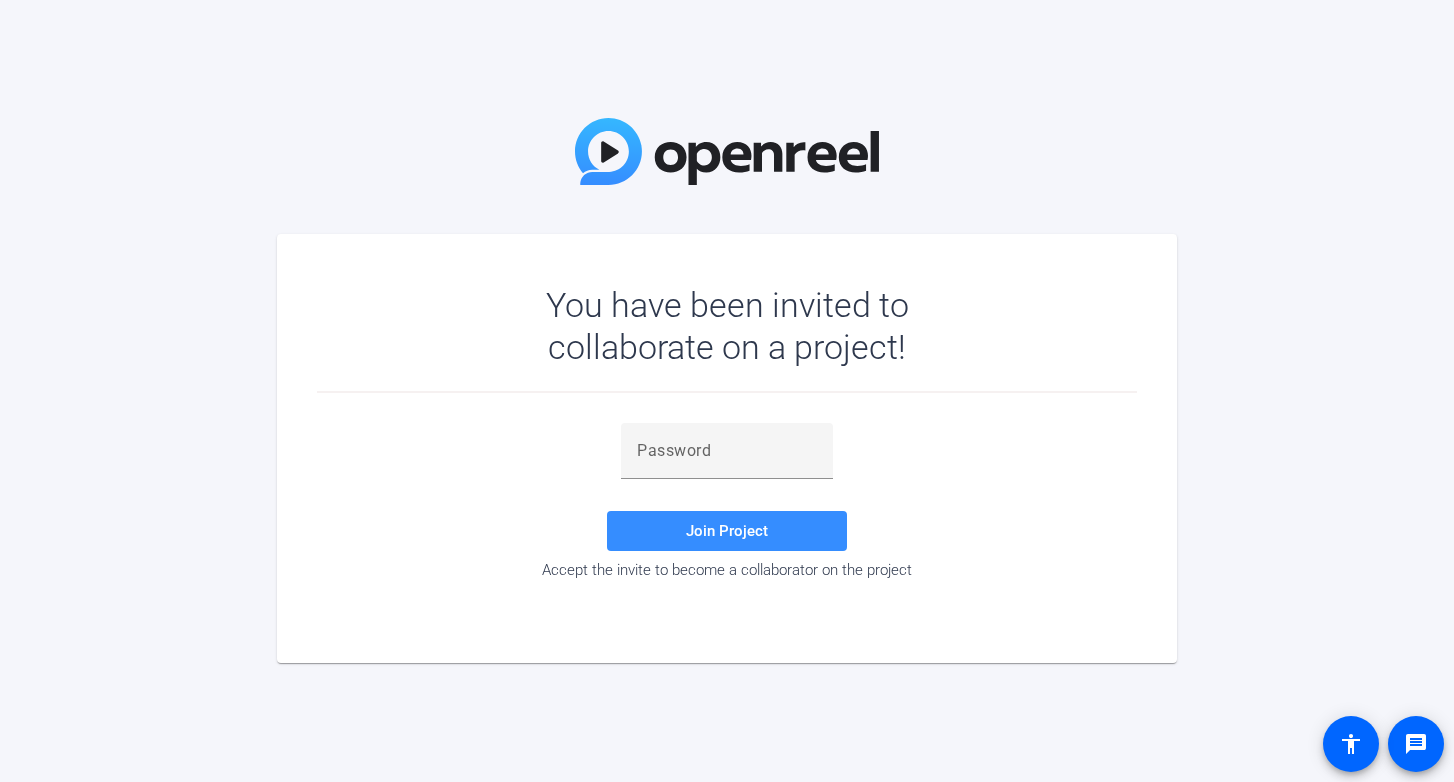 scroll, scrollTop: 0, scrollLeft: 0, axis: both 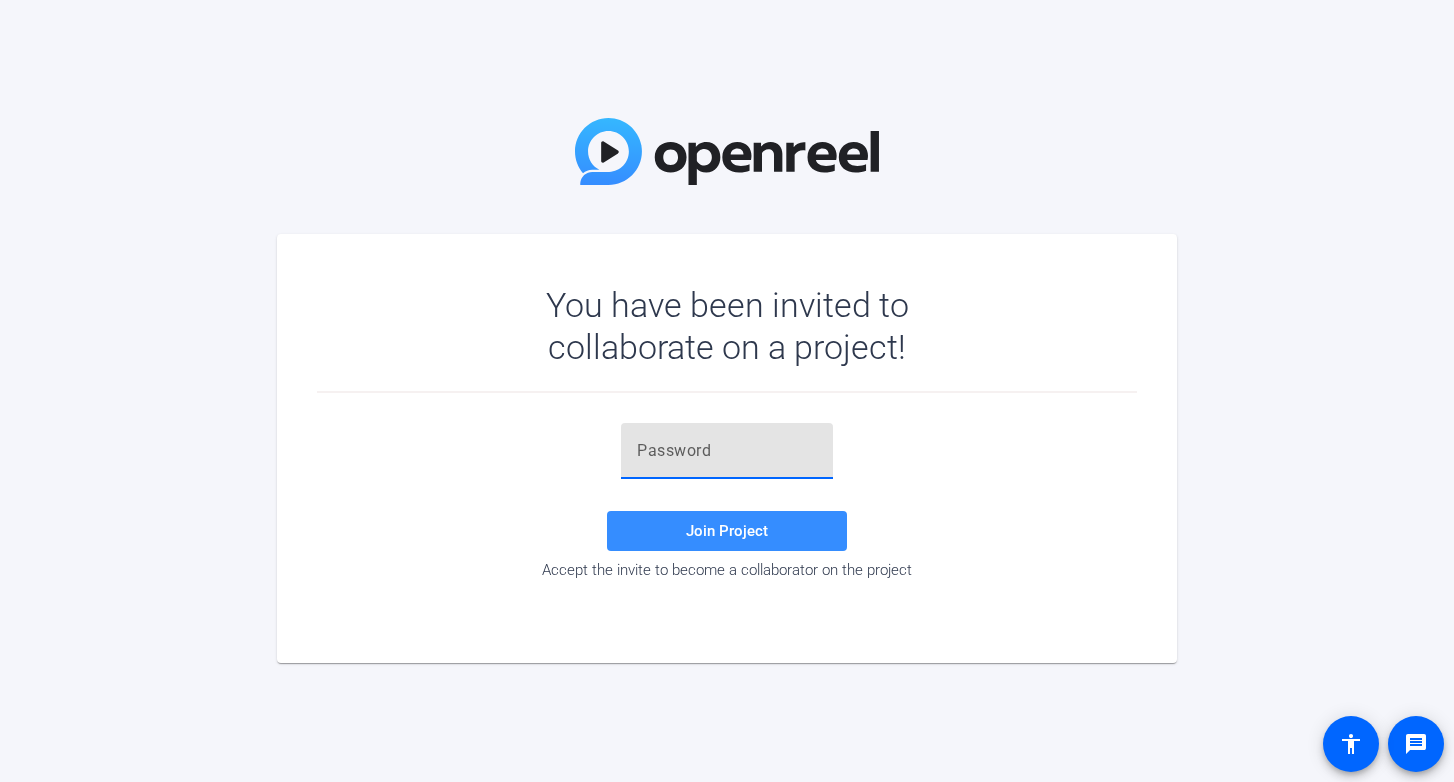 click at bounding box center (727, 451) 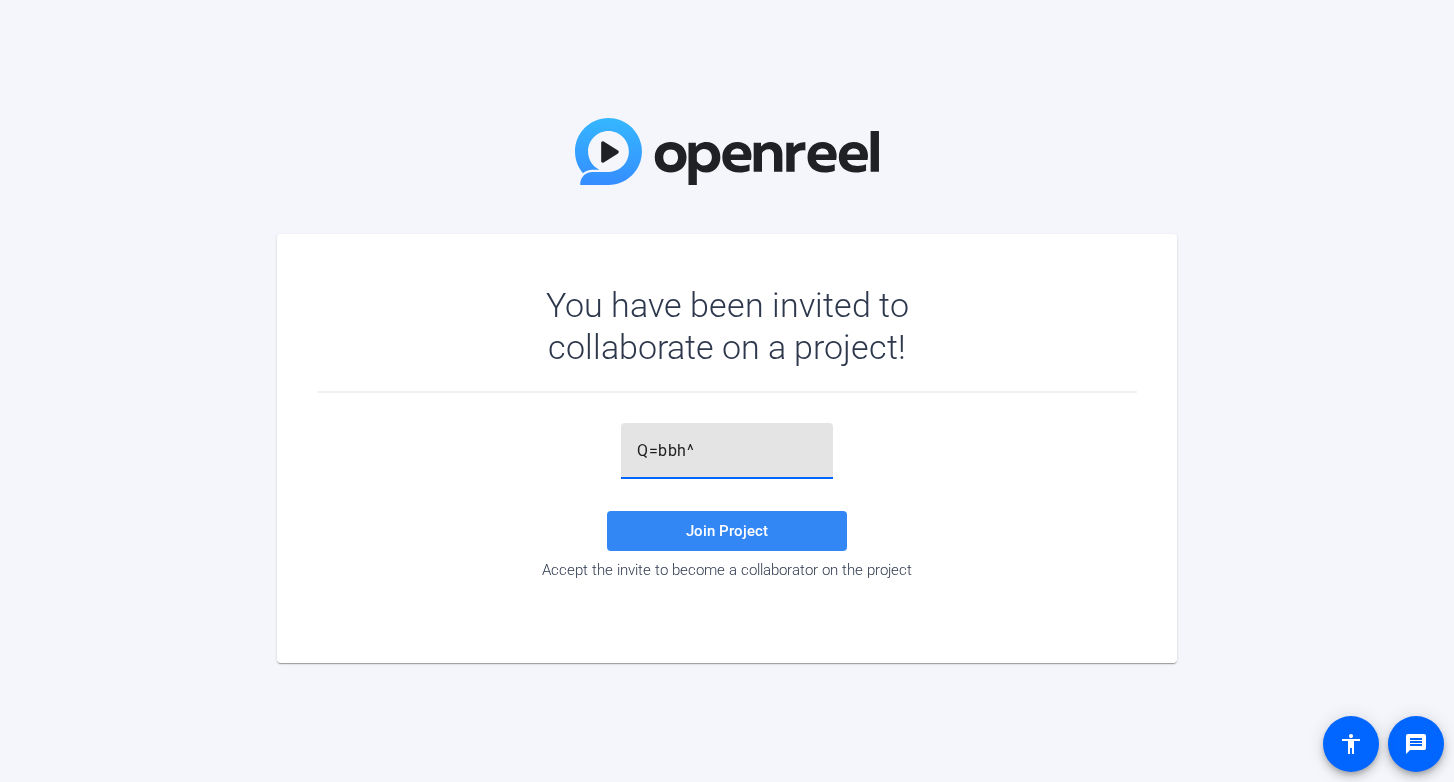 type on "Q=bbh^" 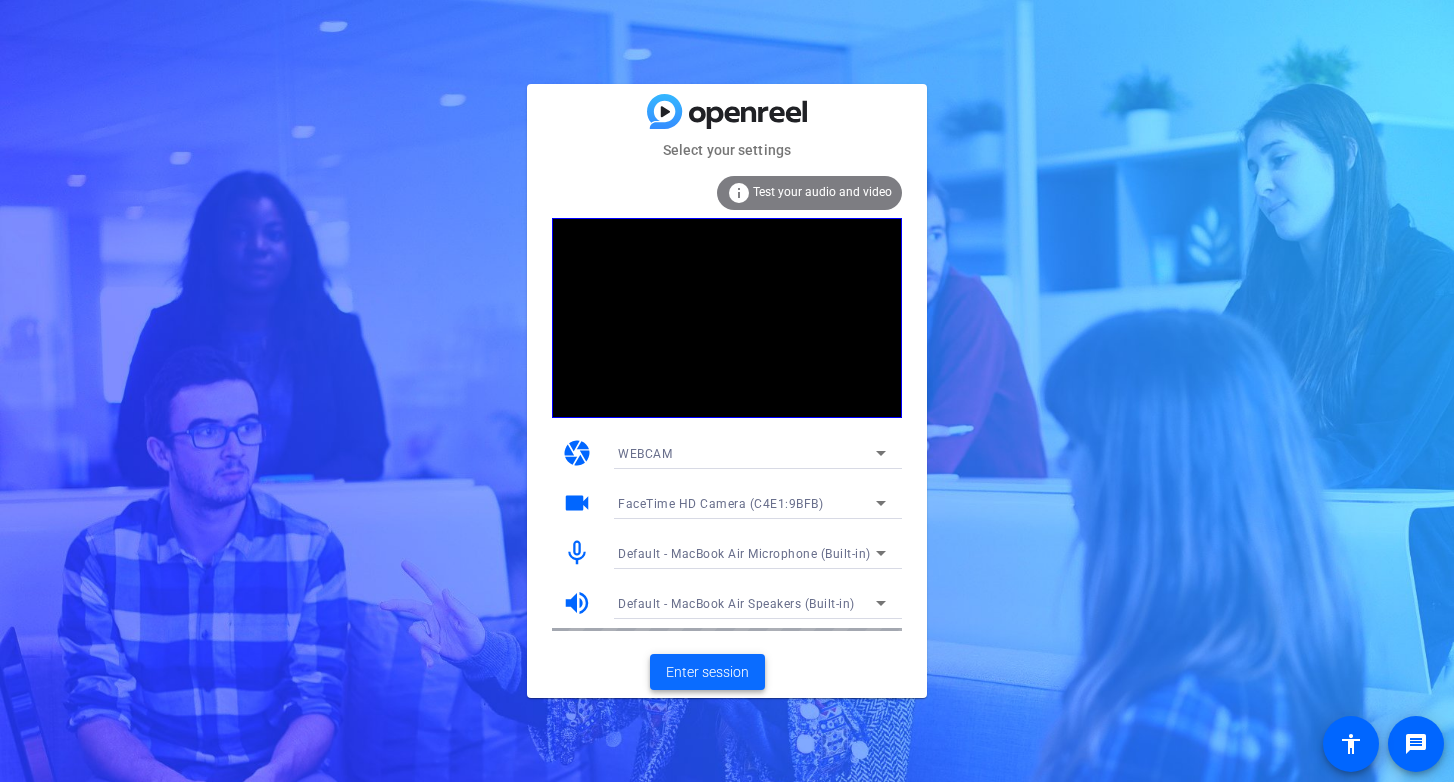 click on "Enter session" 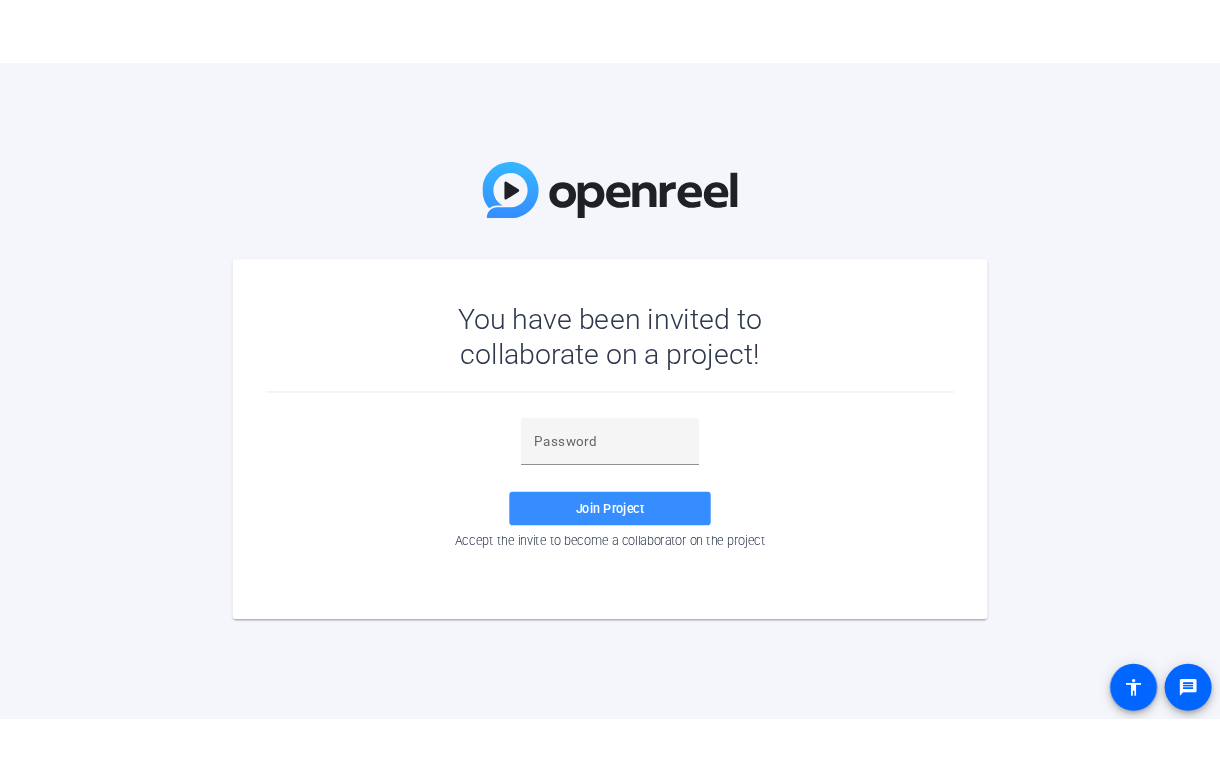 scroll, scrollTop: 0, scrollLeft: 0, axis: both 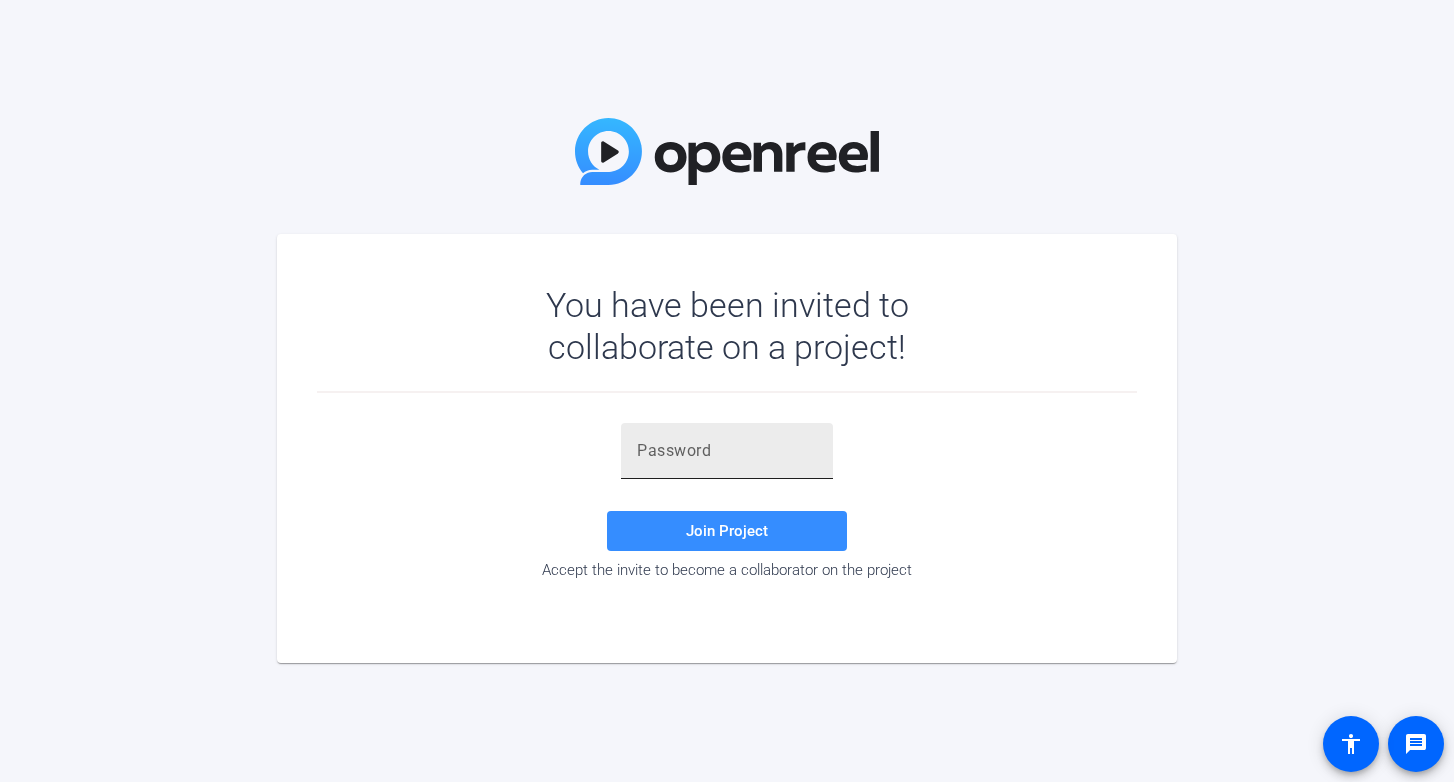click at bounding box center (727, 451) 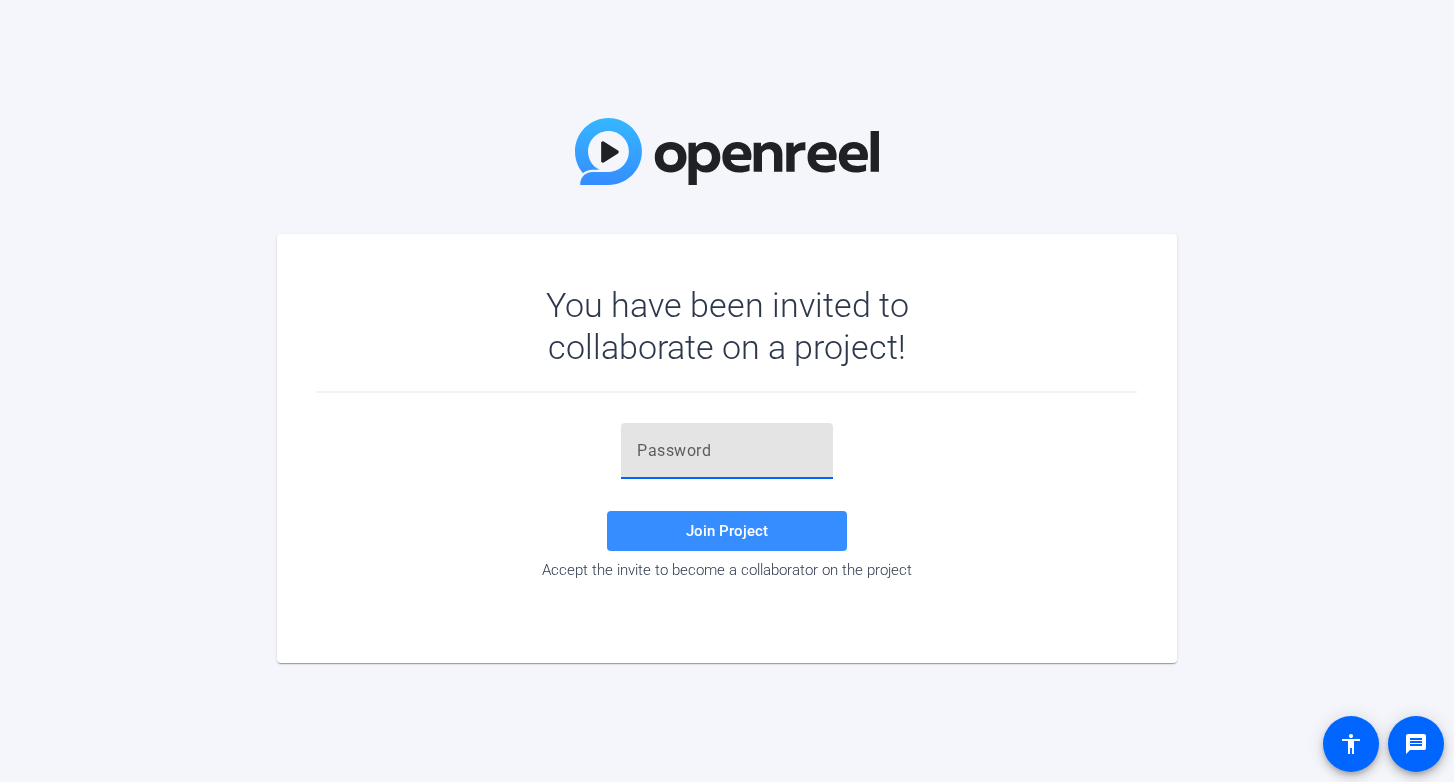 paste on "&4;.C[" 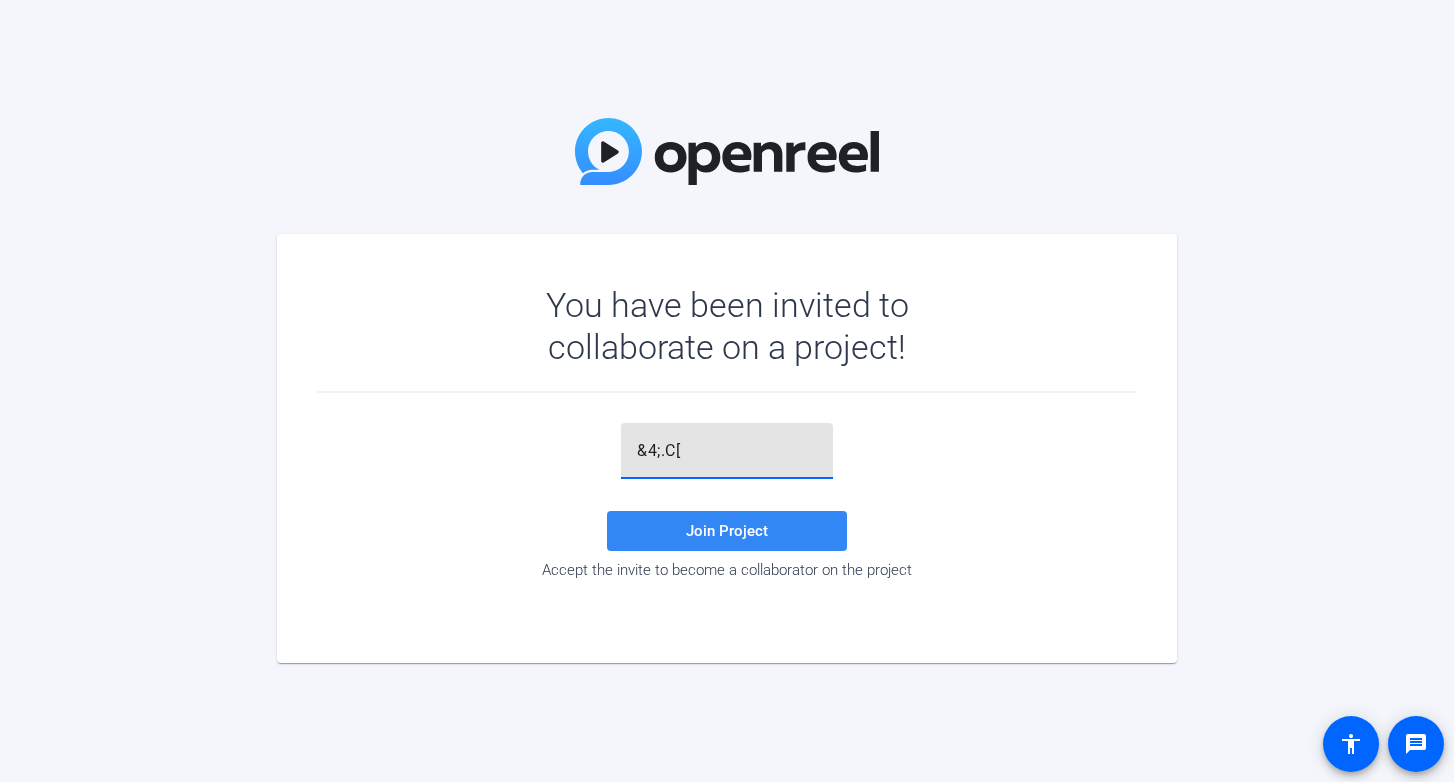 type on "&4;.C[" 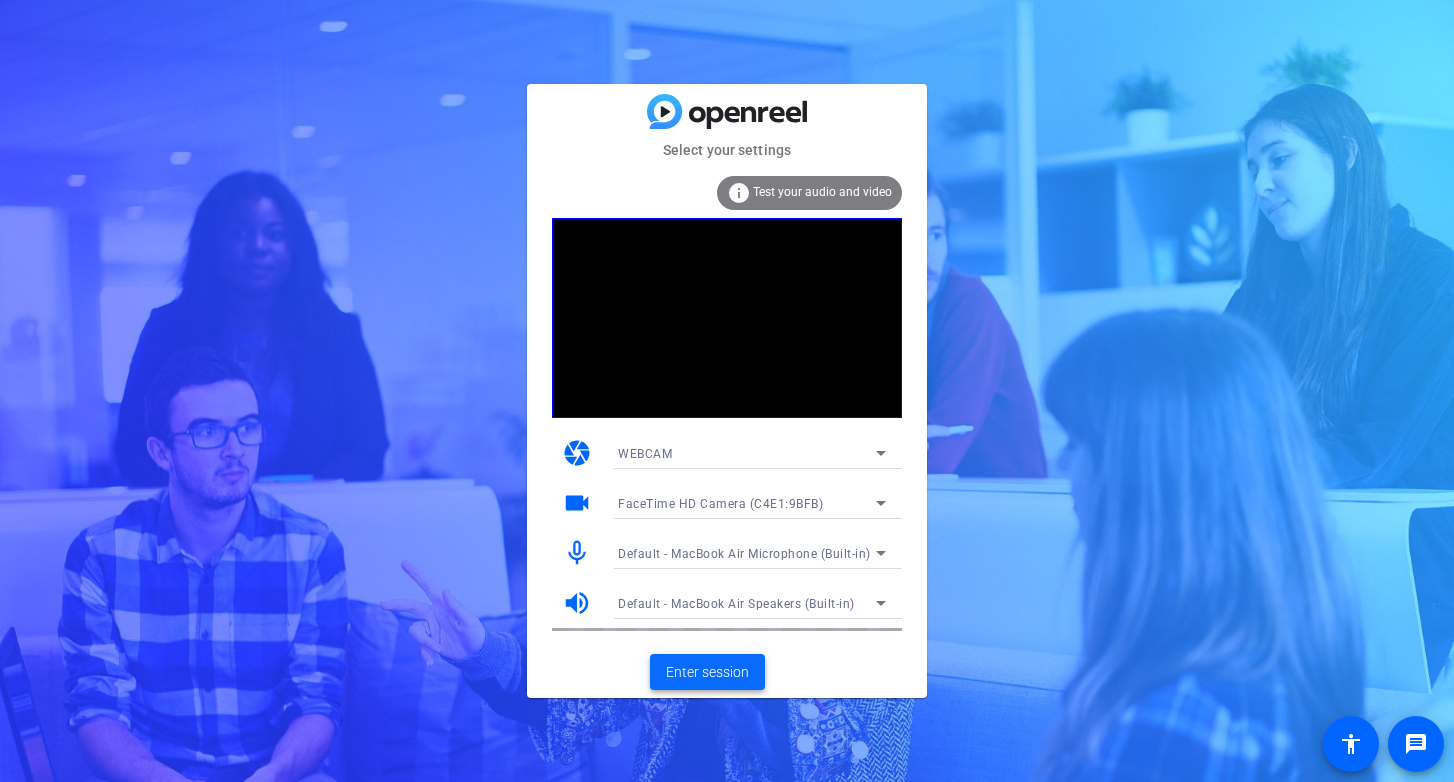 click on "Enter session" 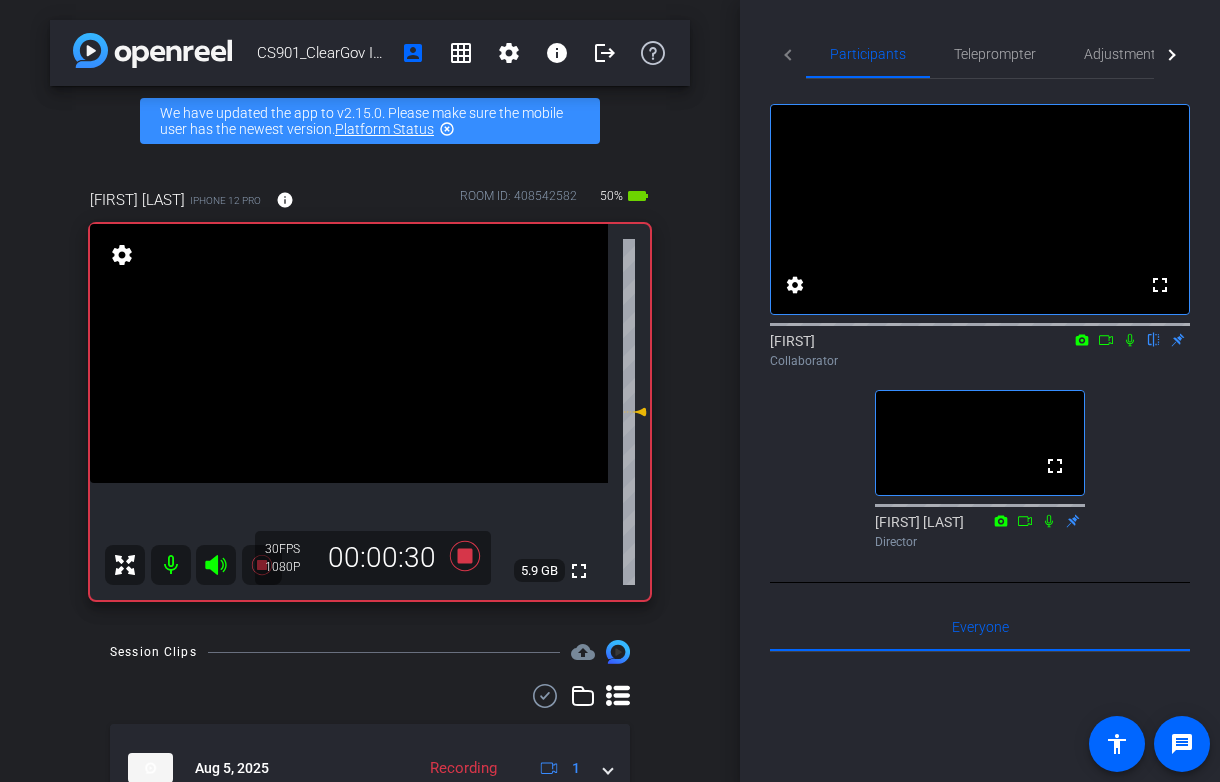 click 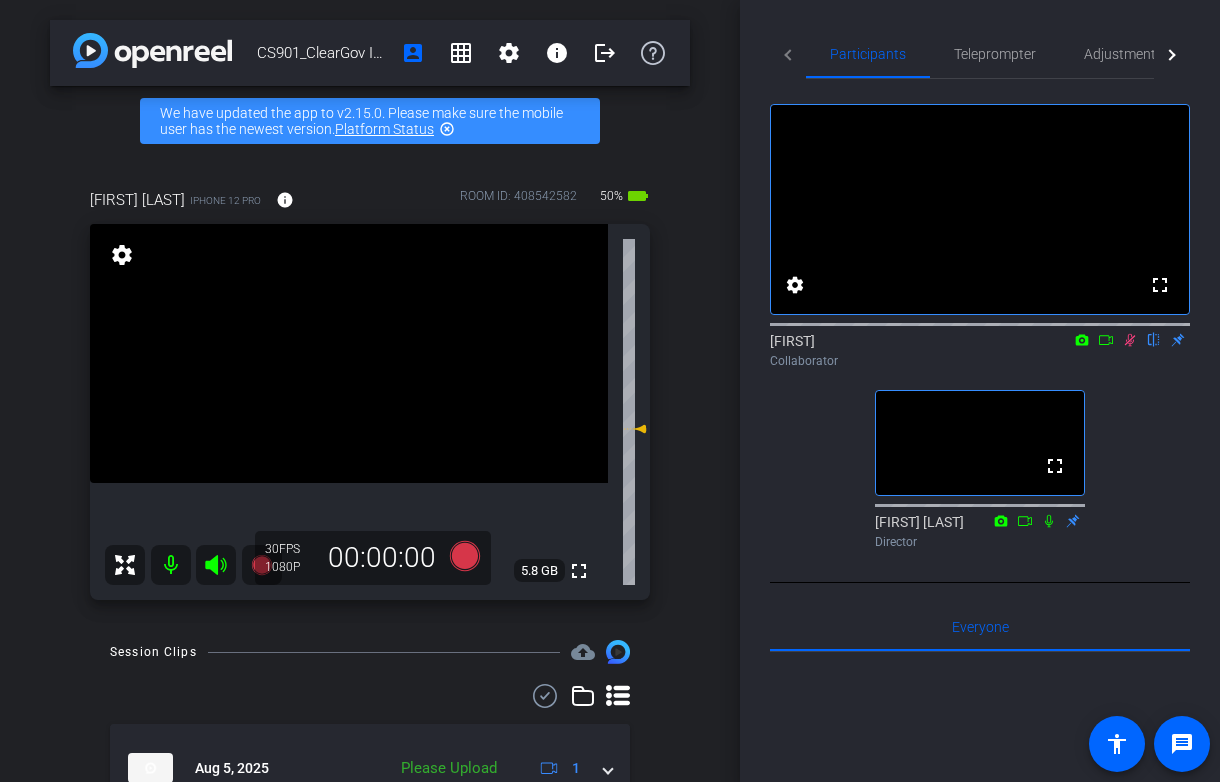 click 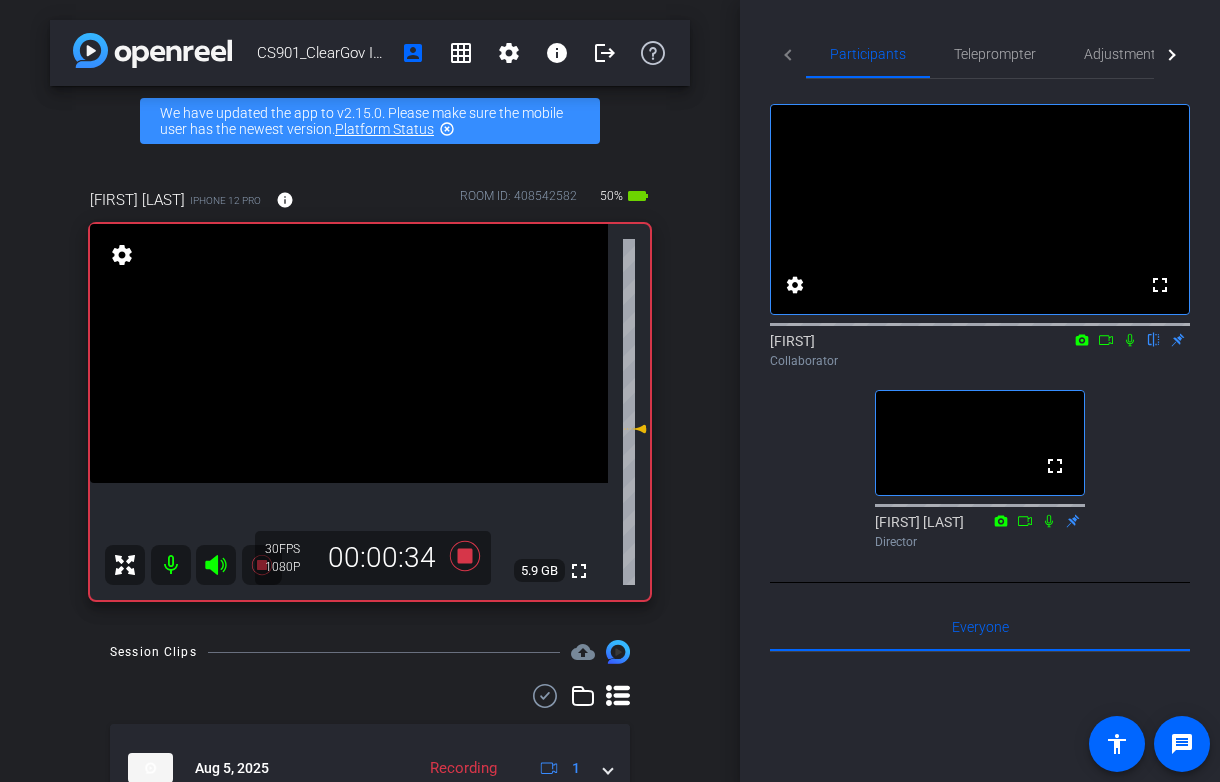 click 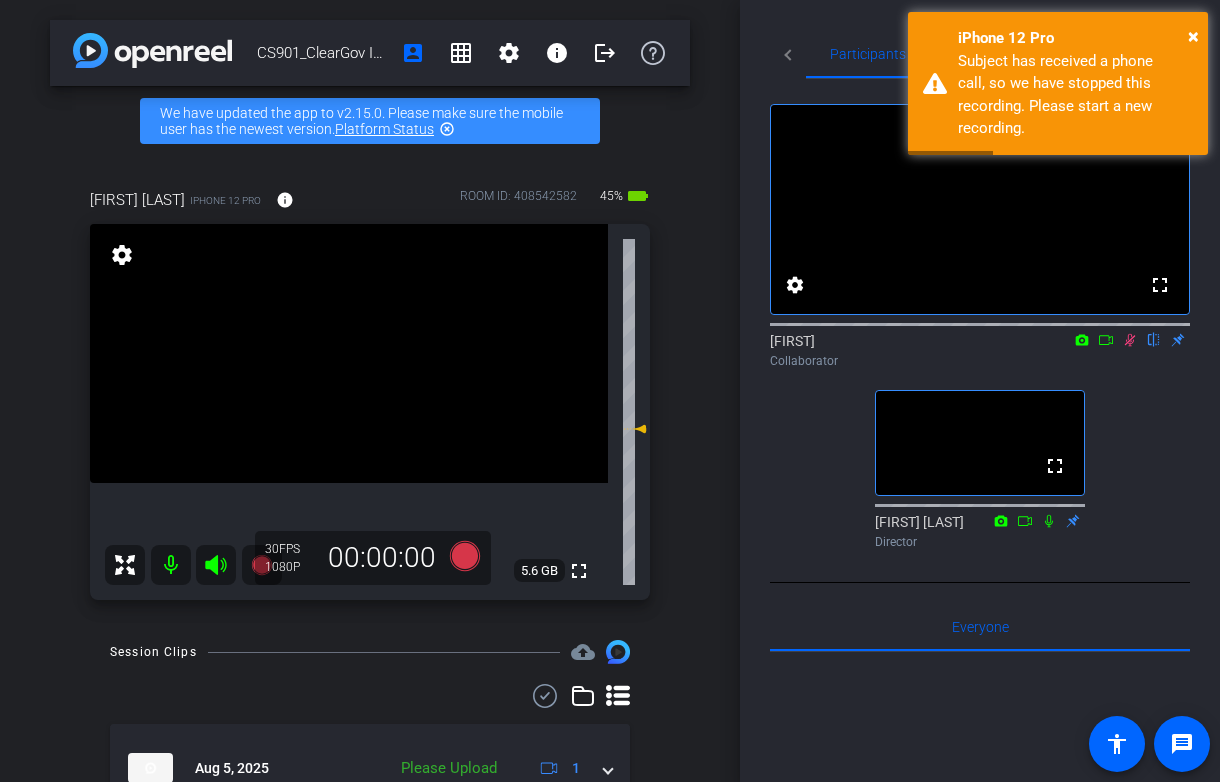 click 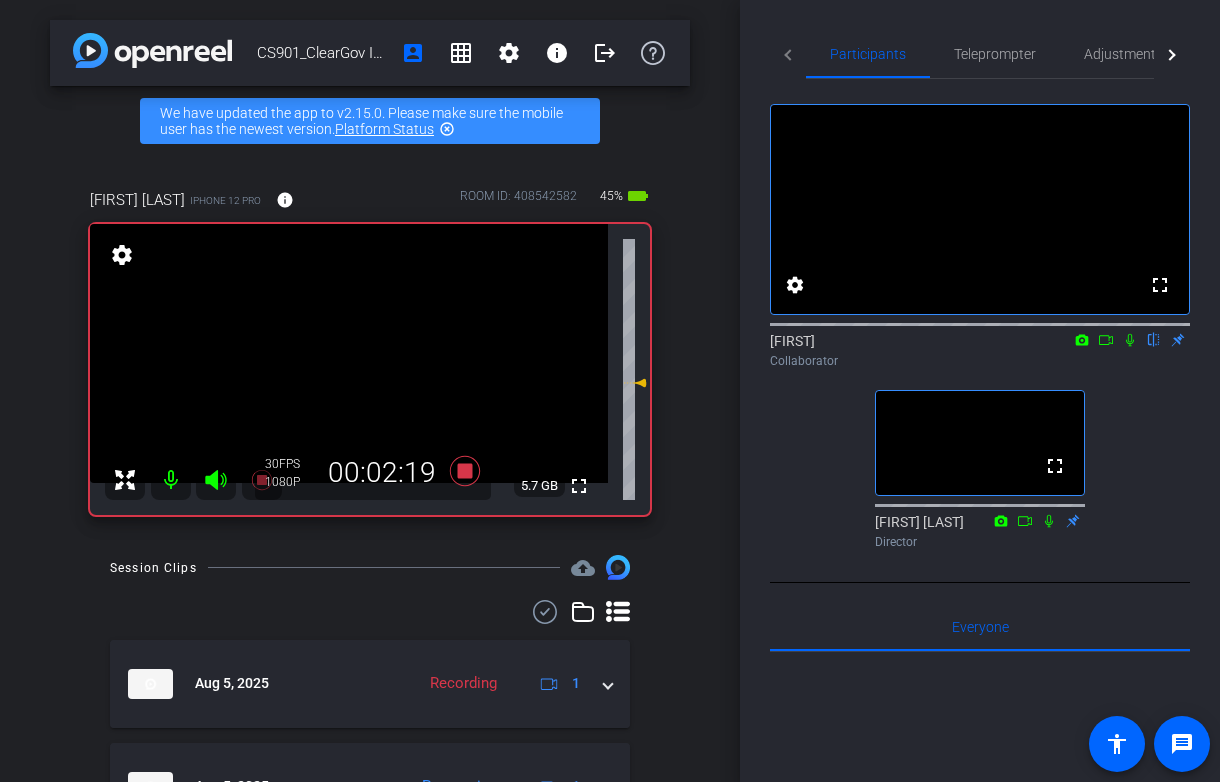 click 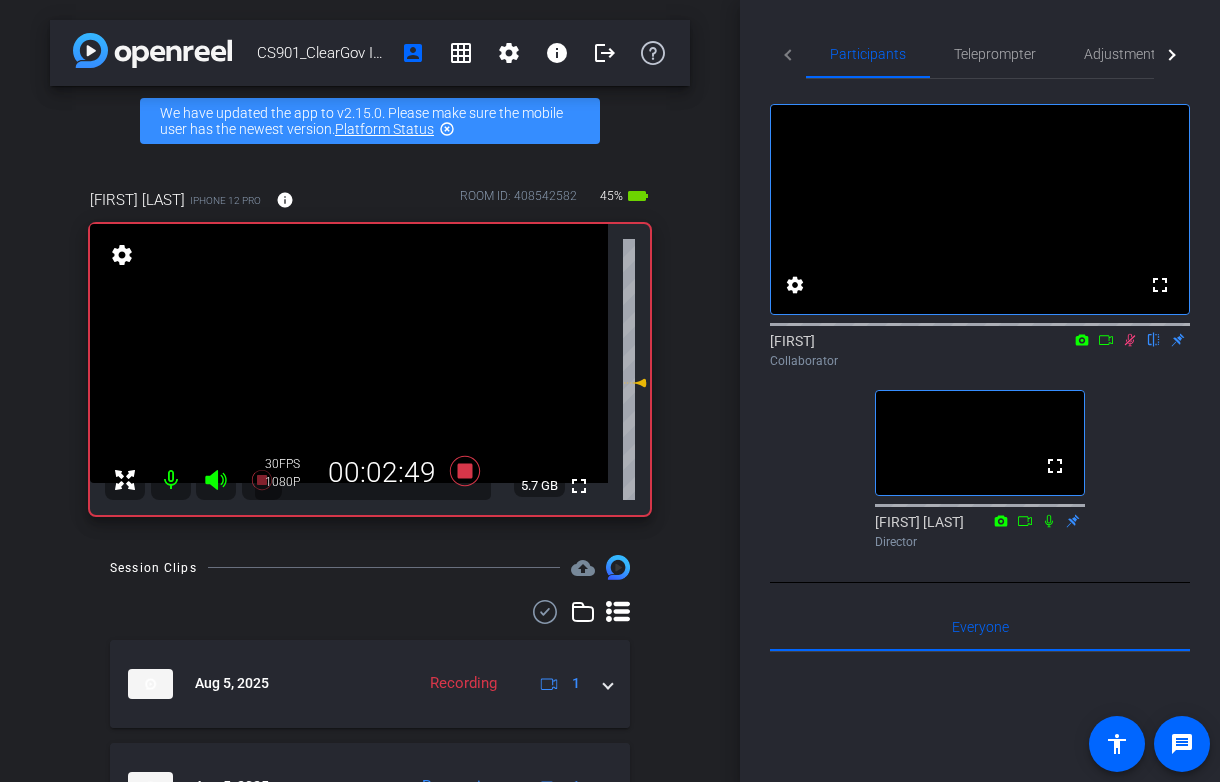 click 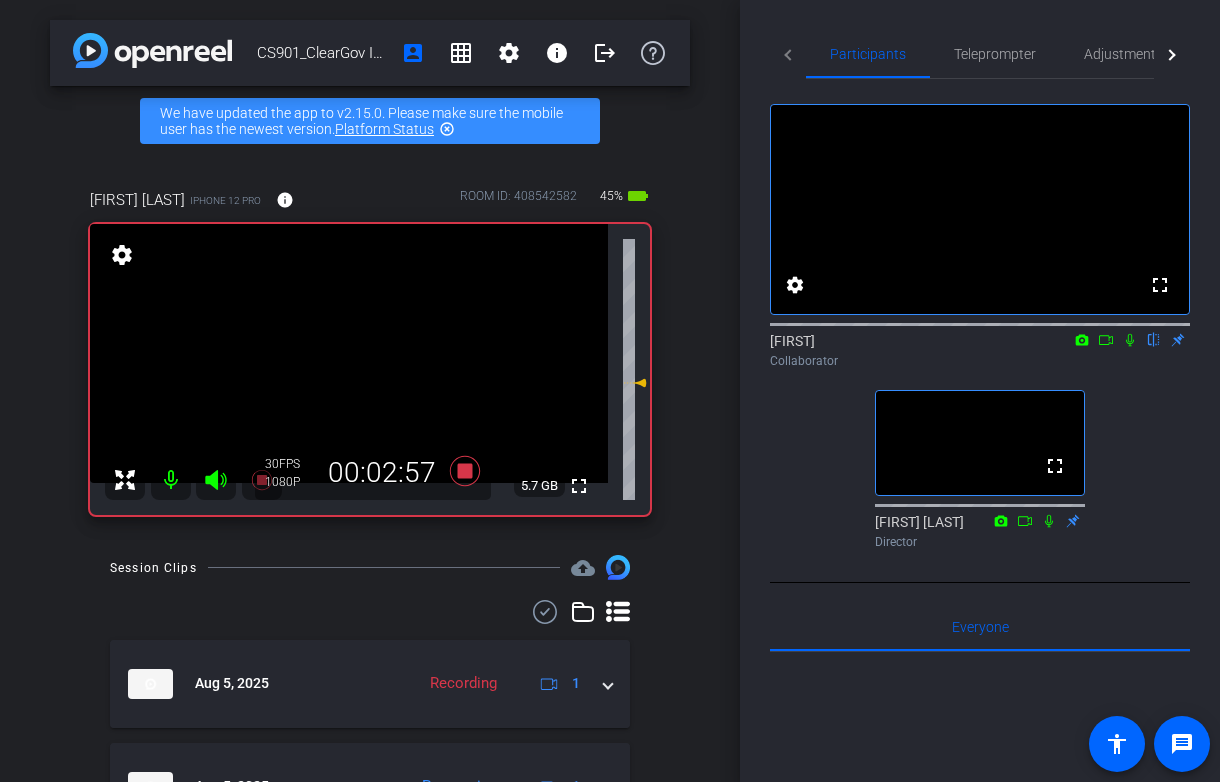 click 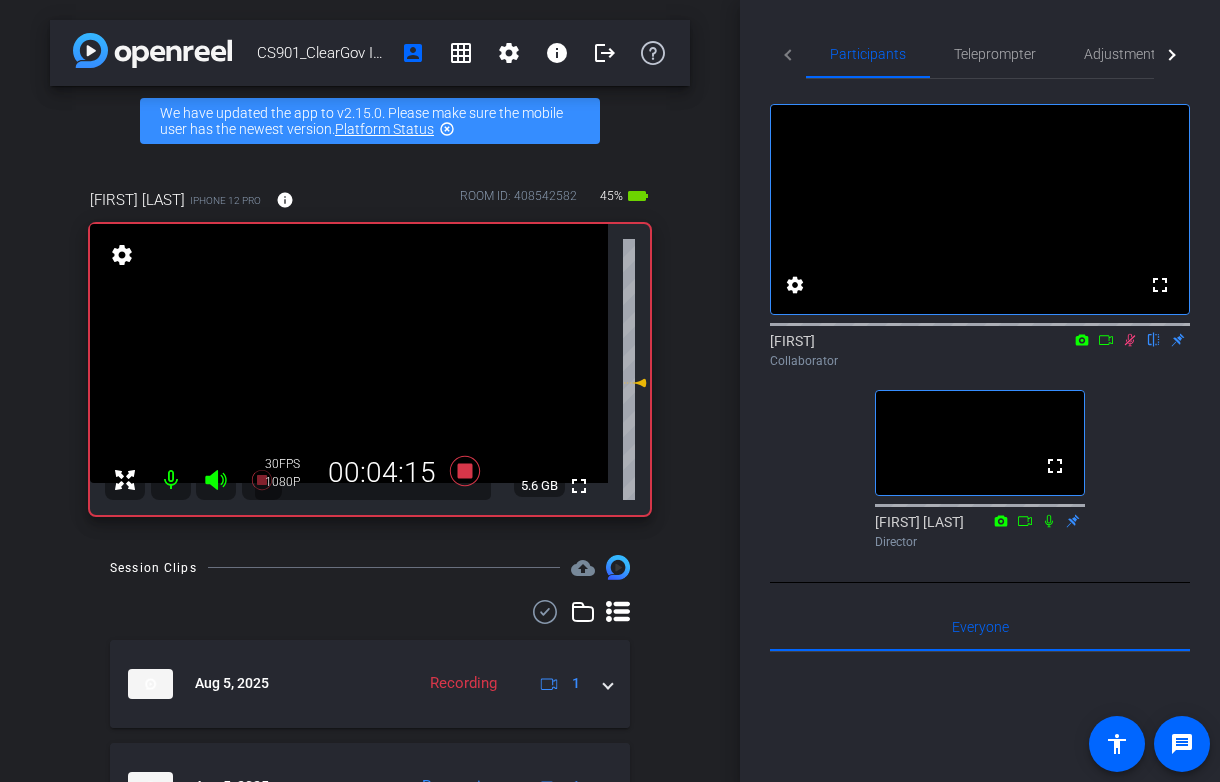 click 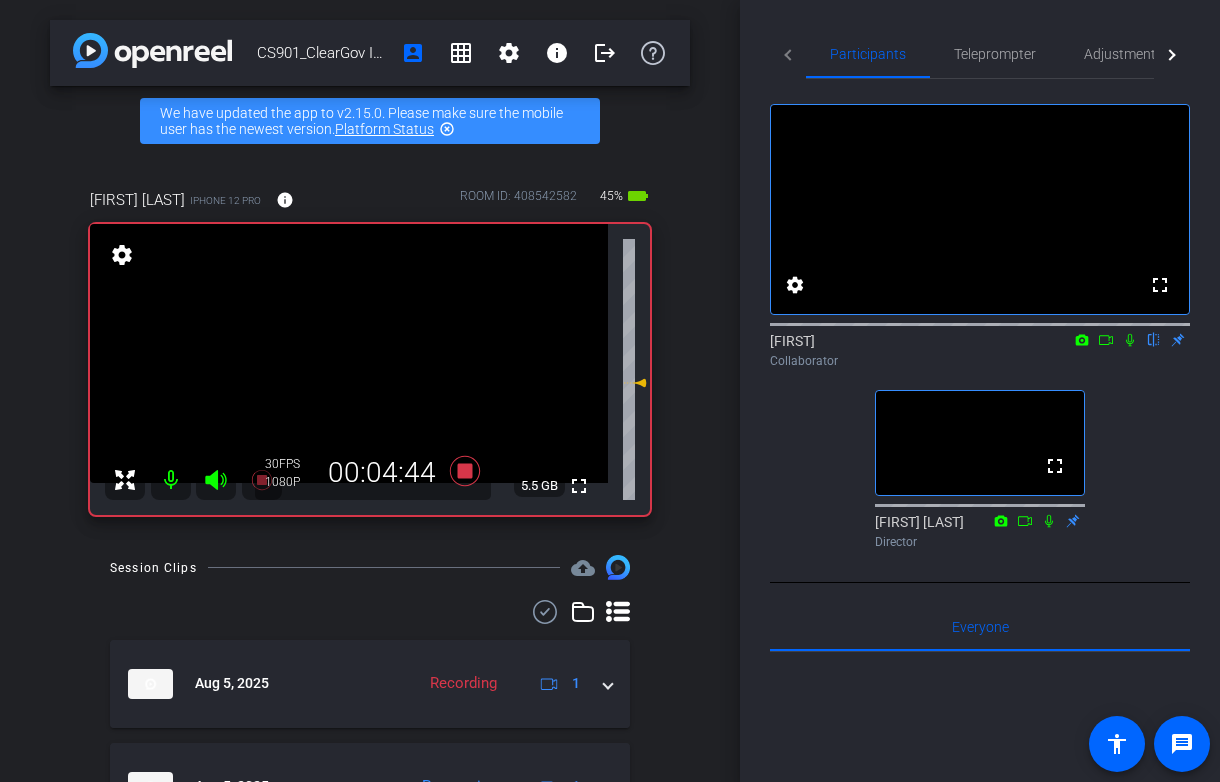 click 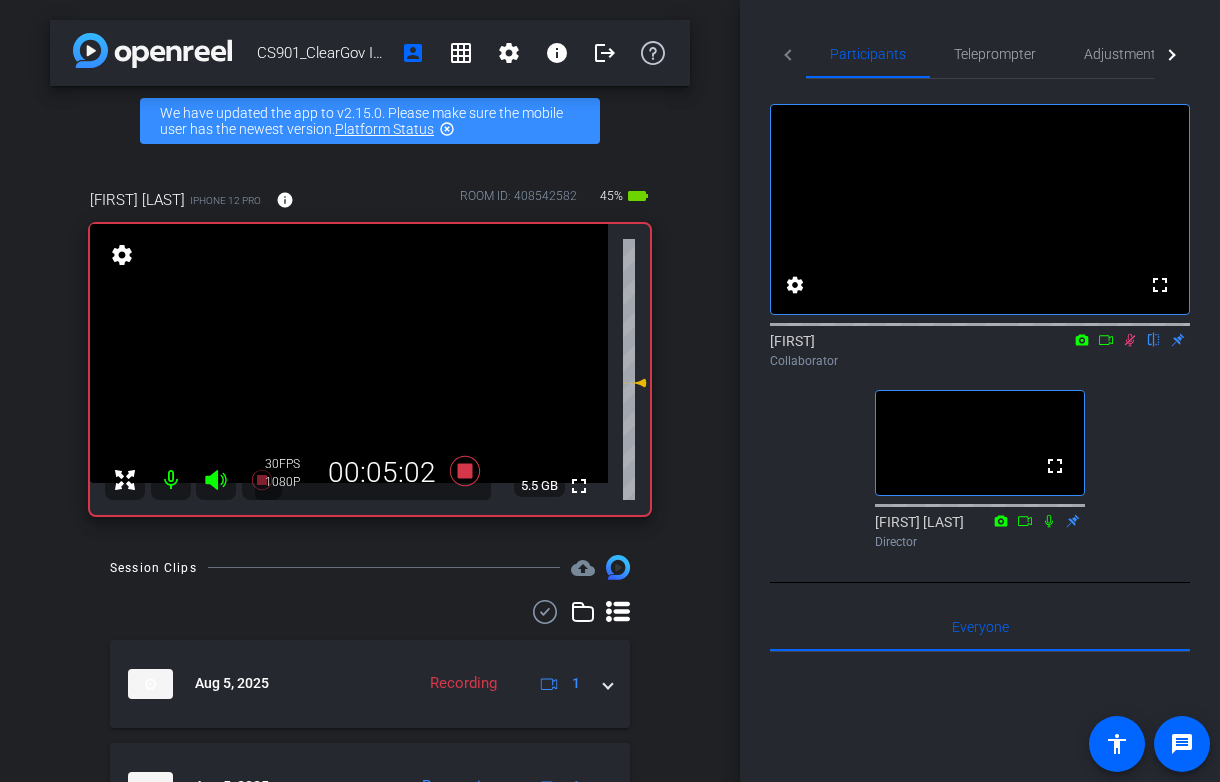 click 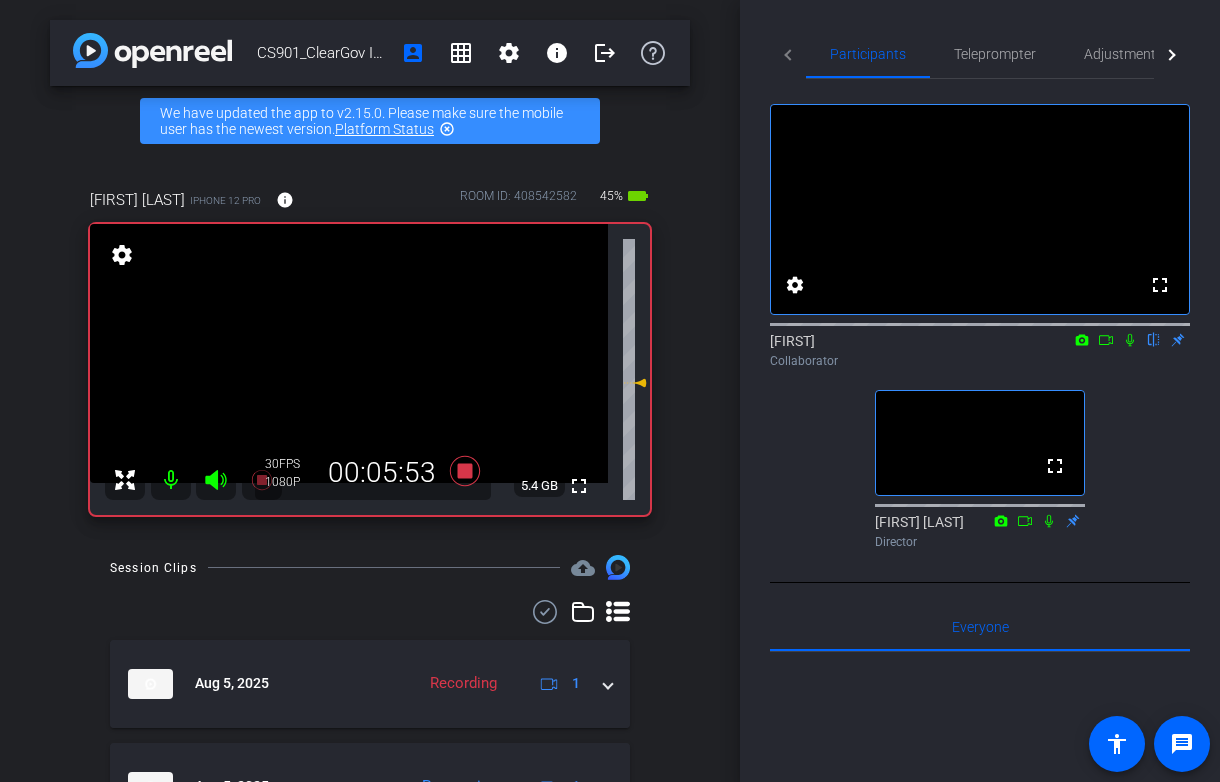 click 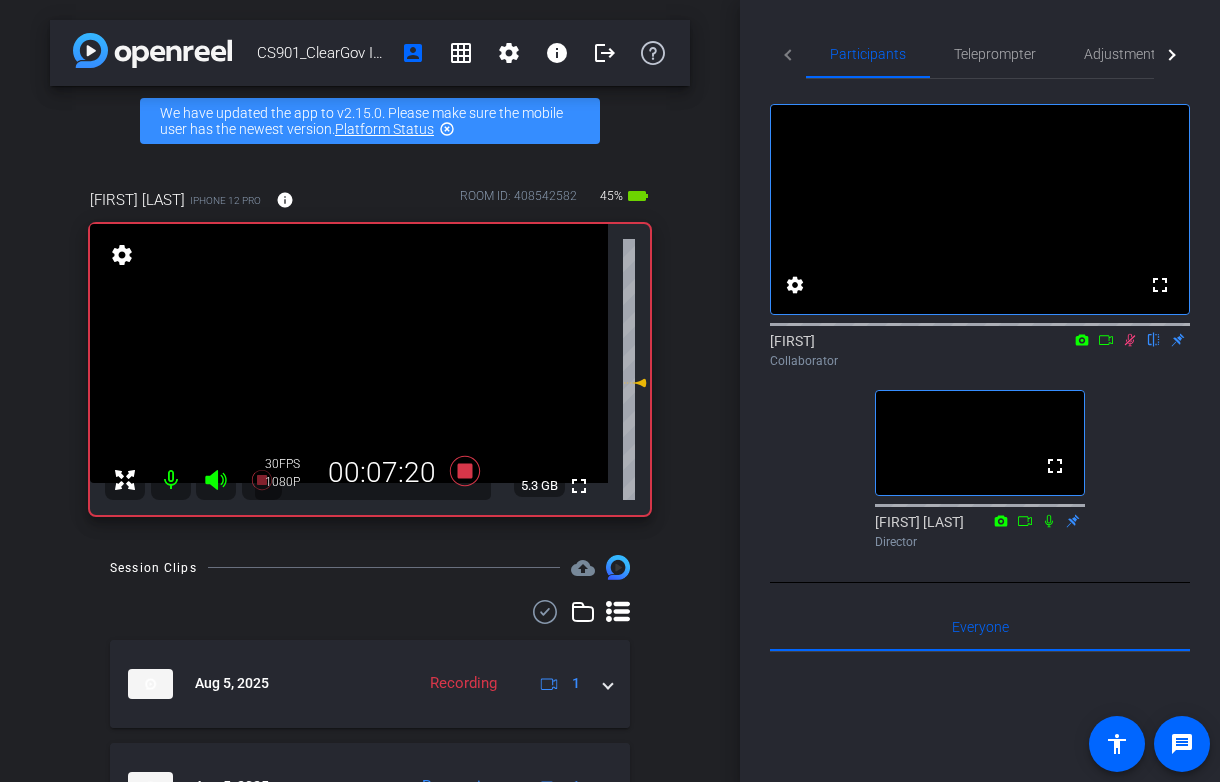 click 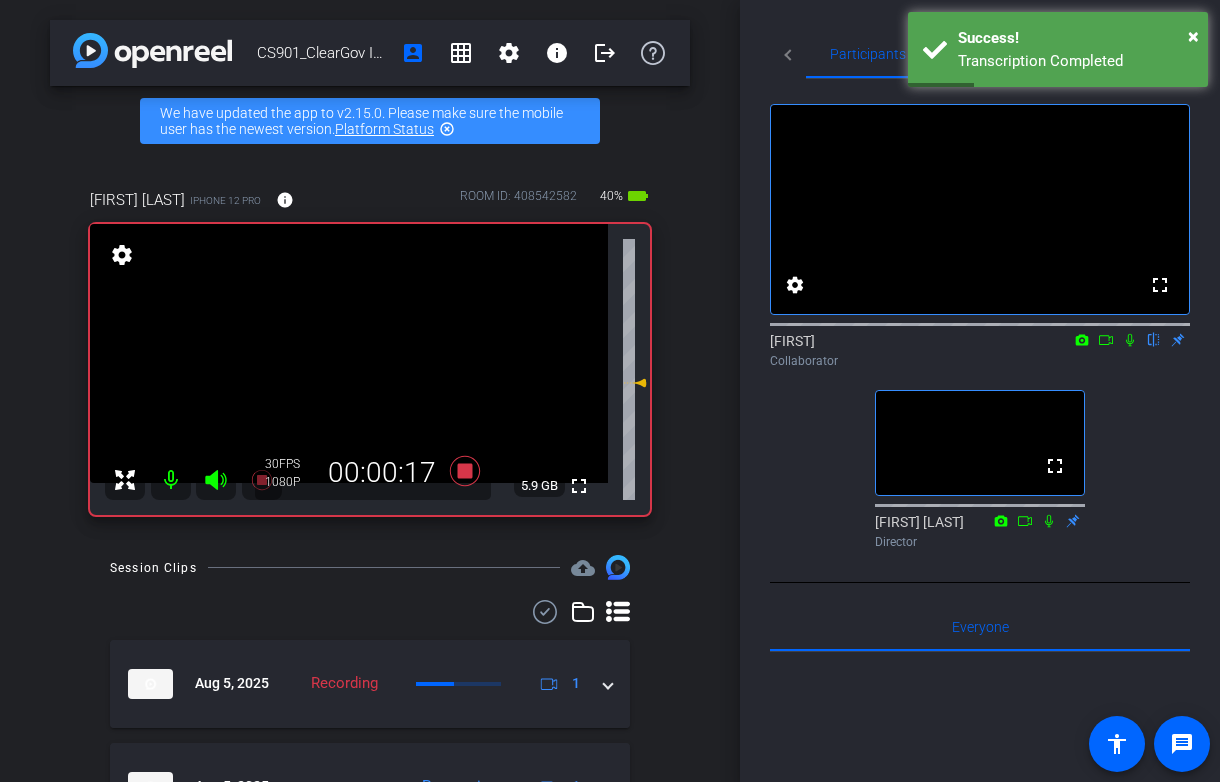 click 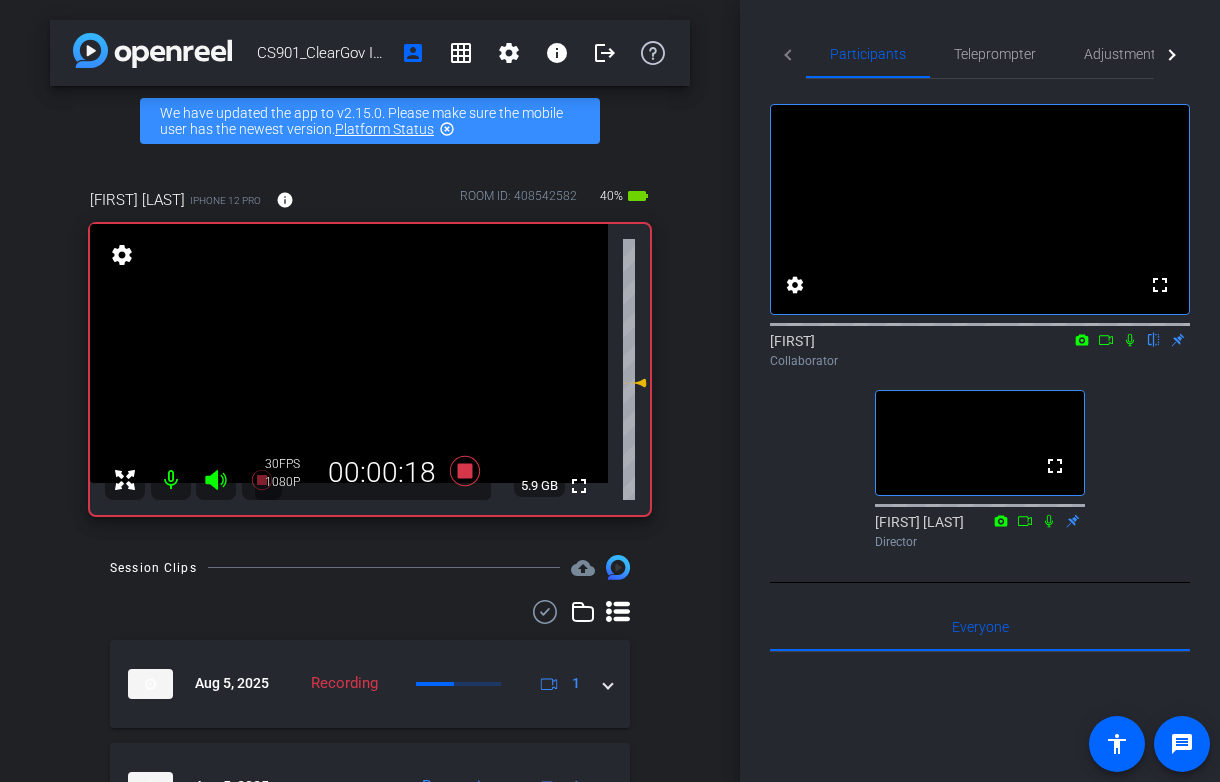 click 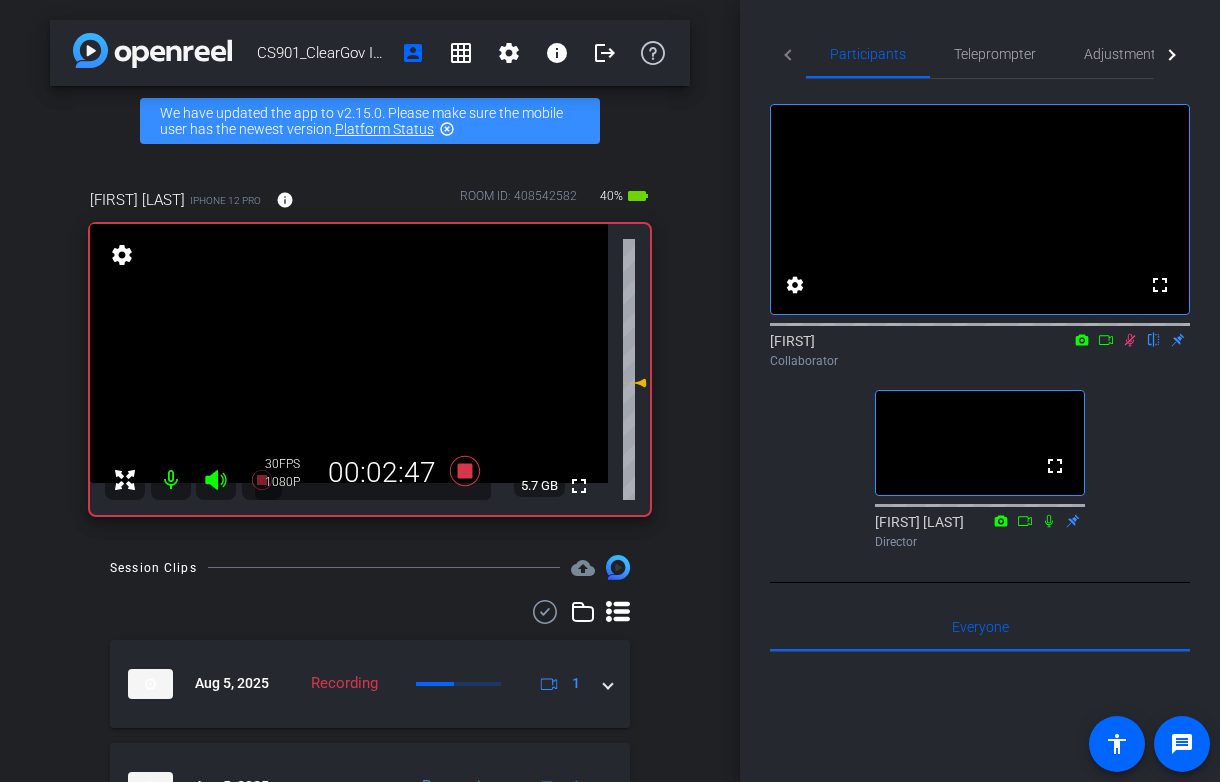 click 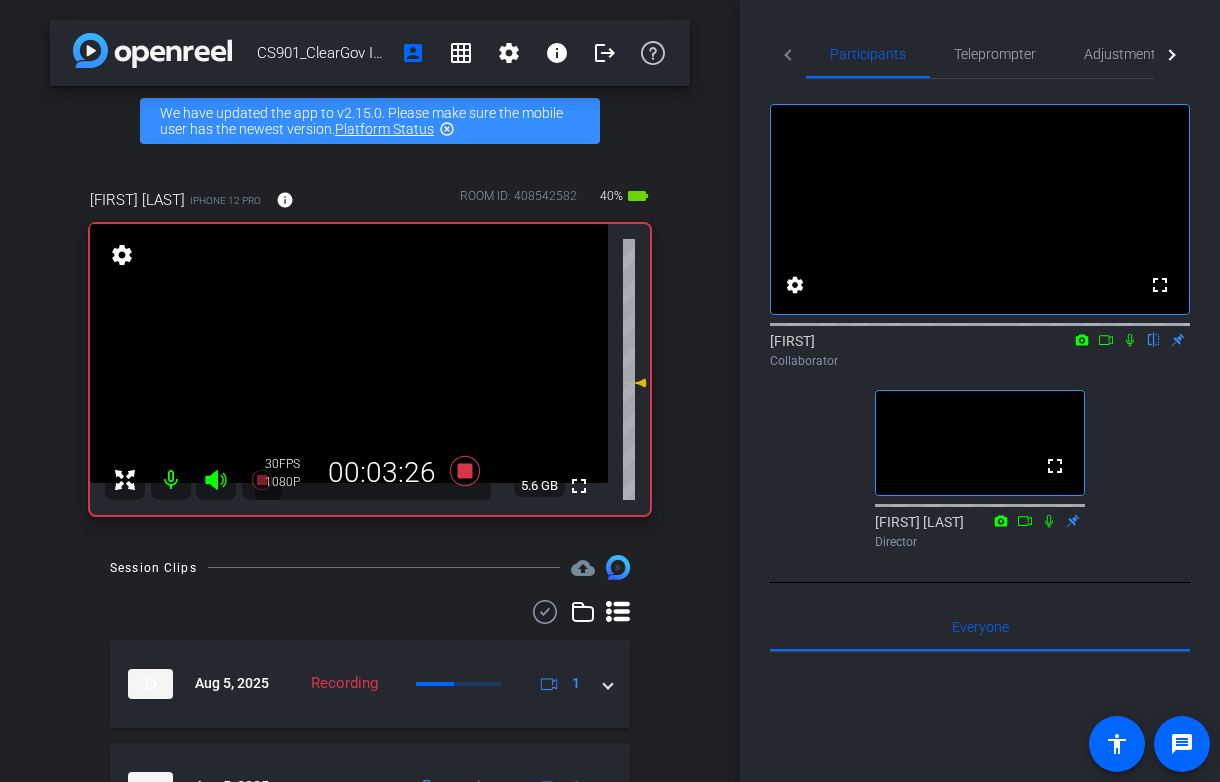 click 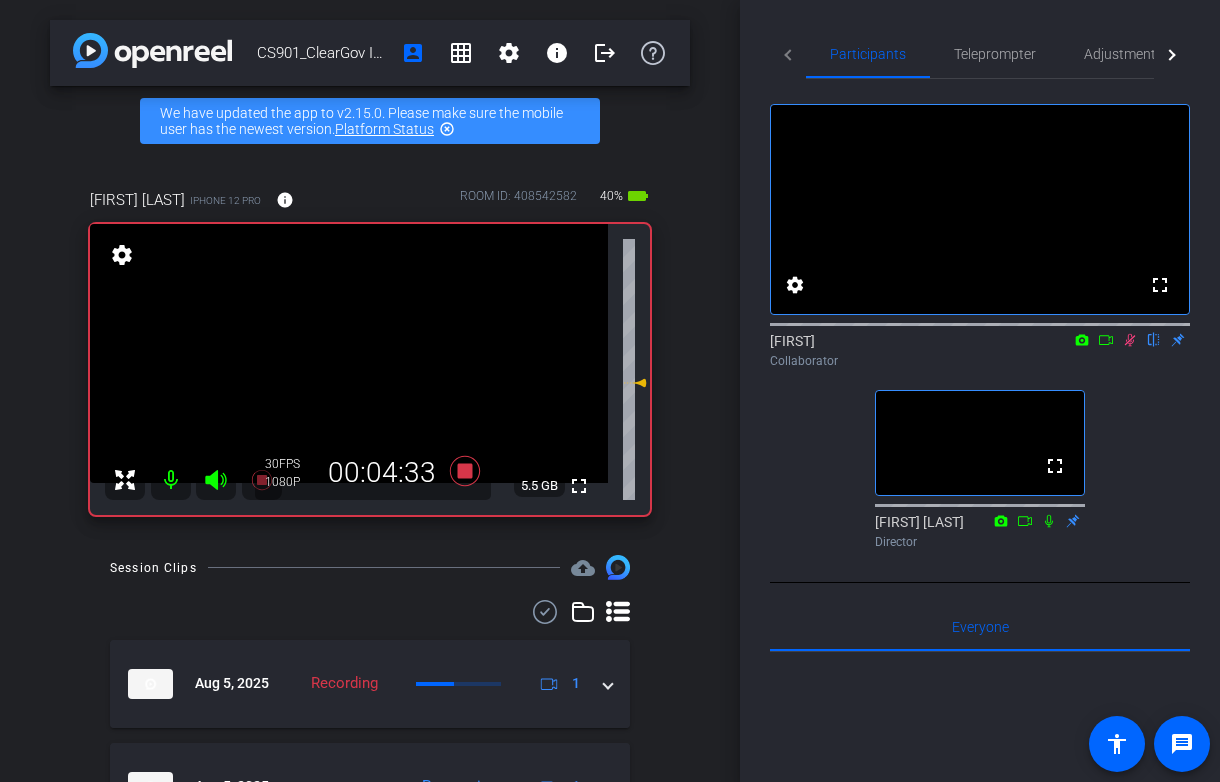 click 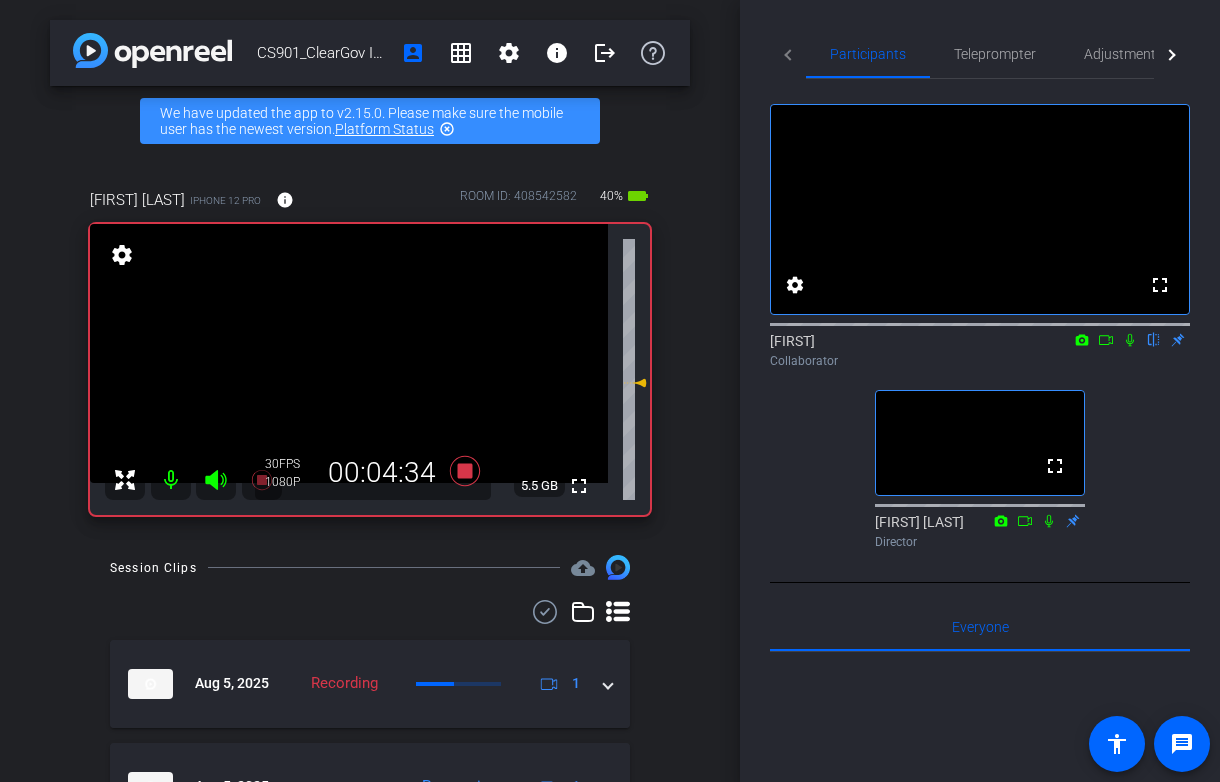 click 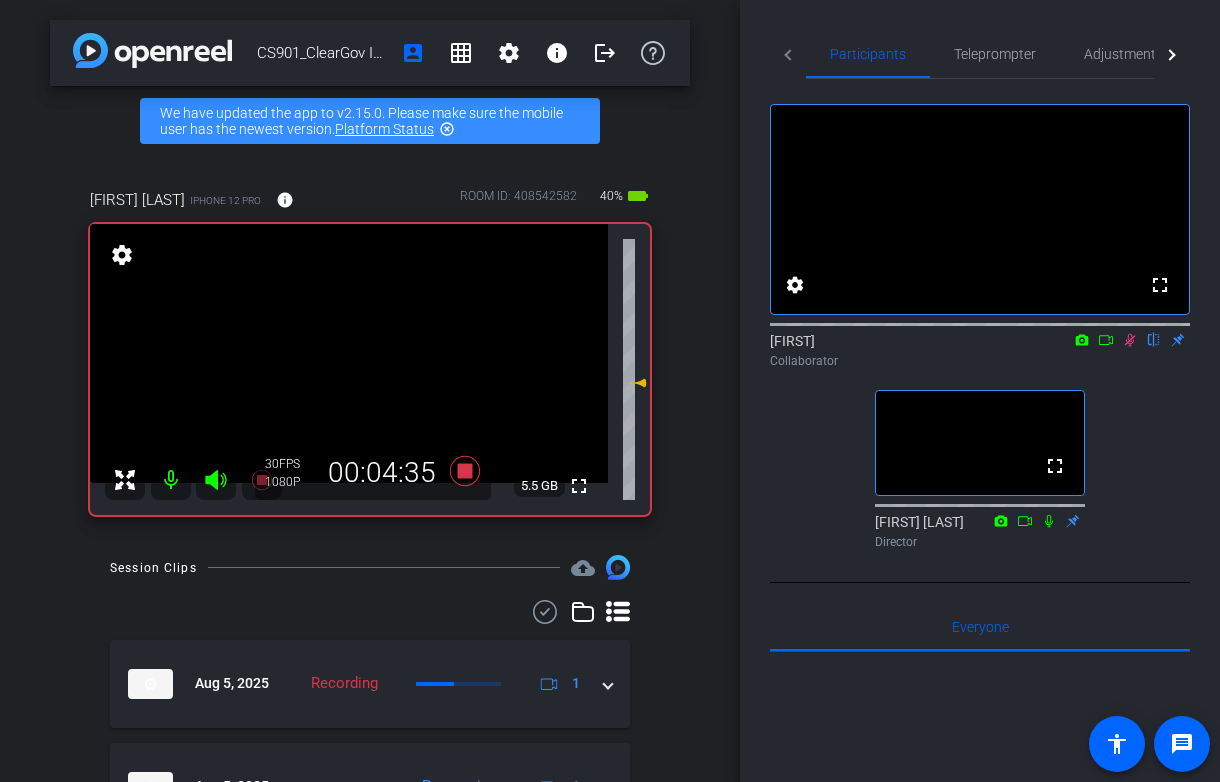 click 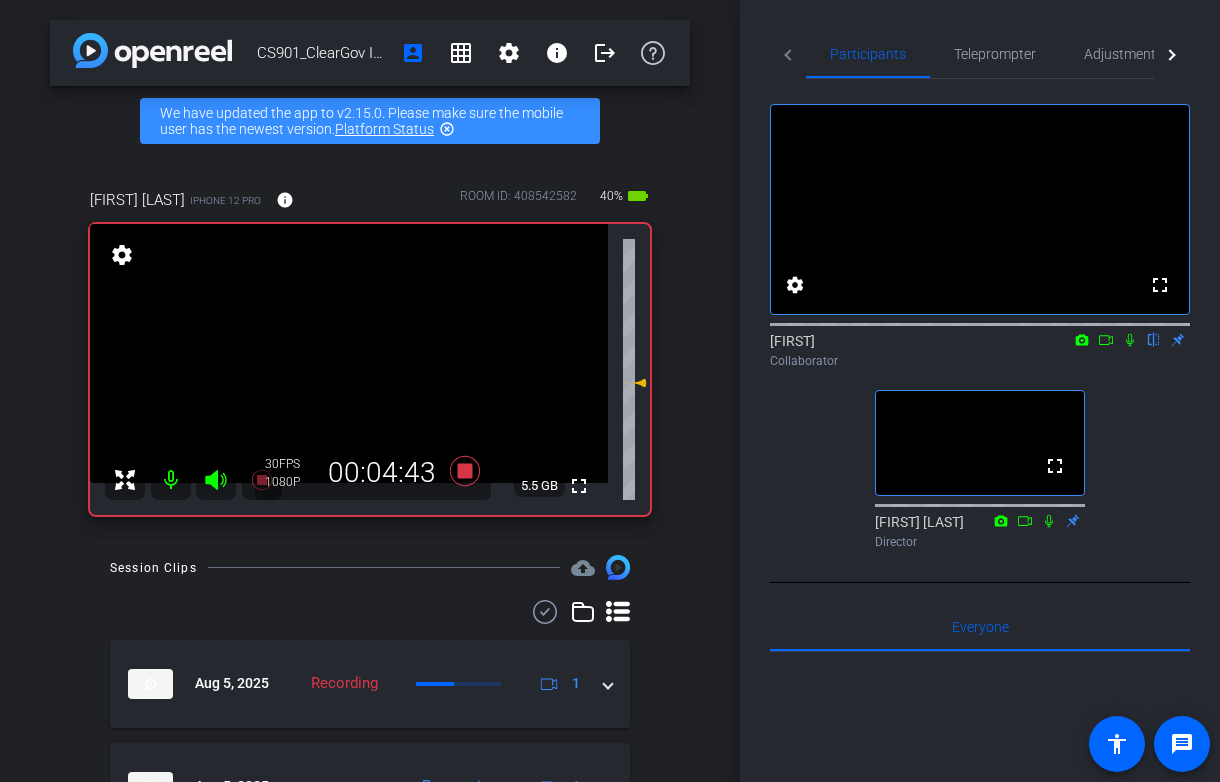 click 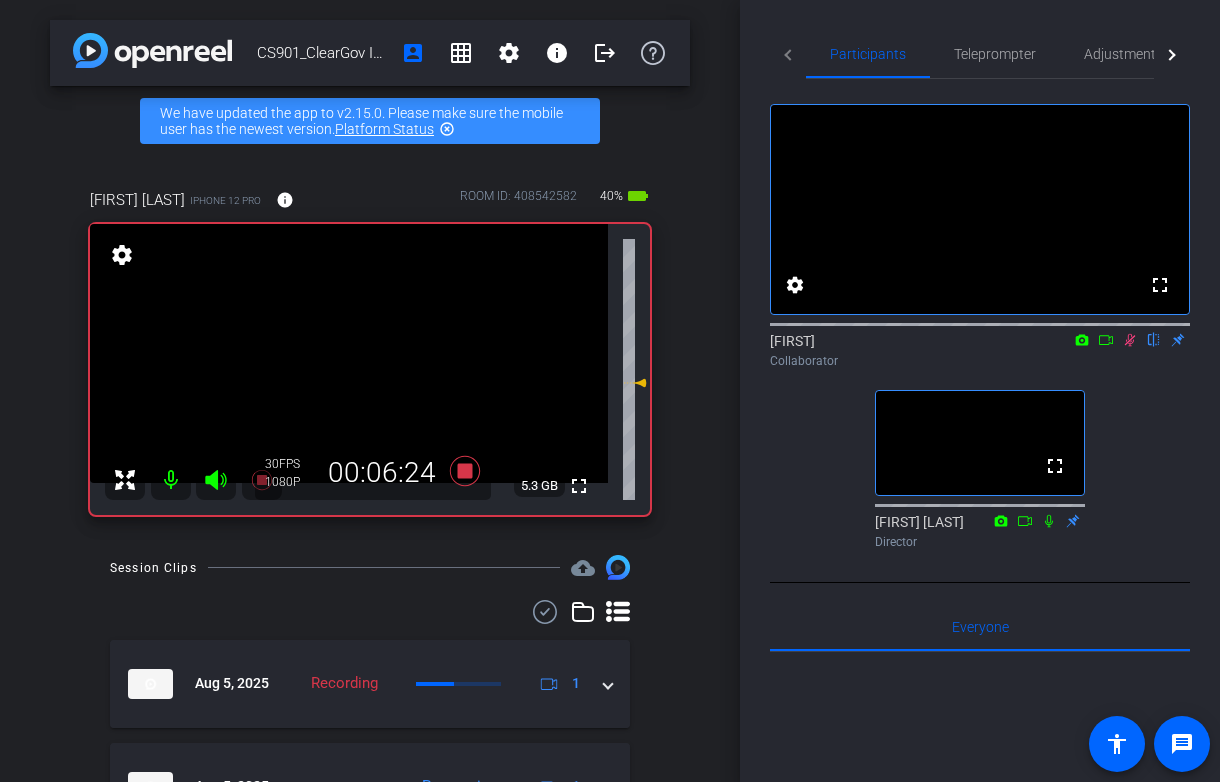 click 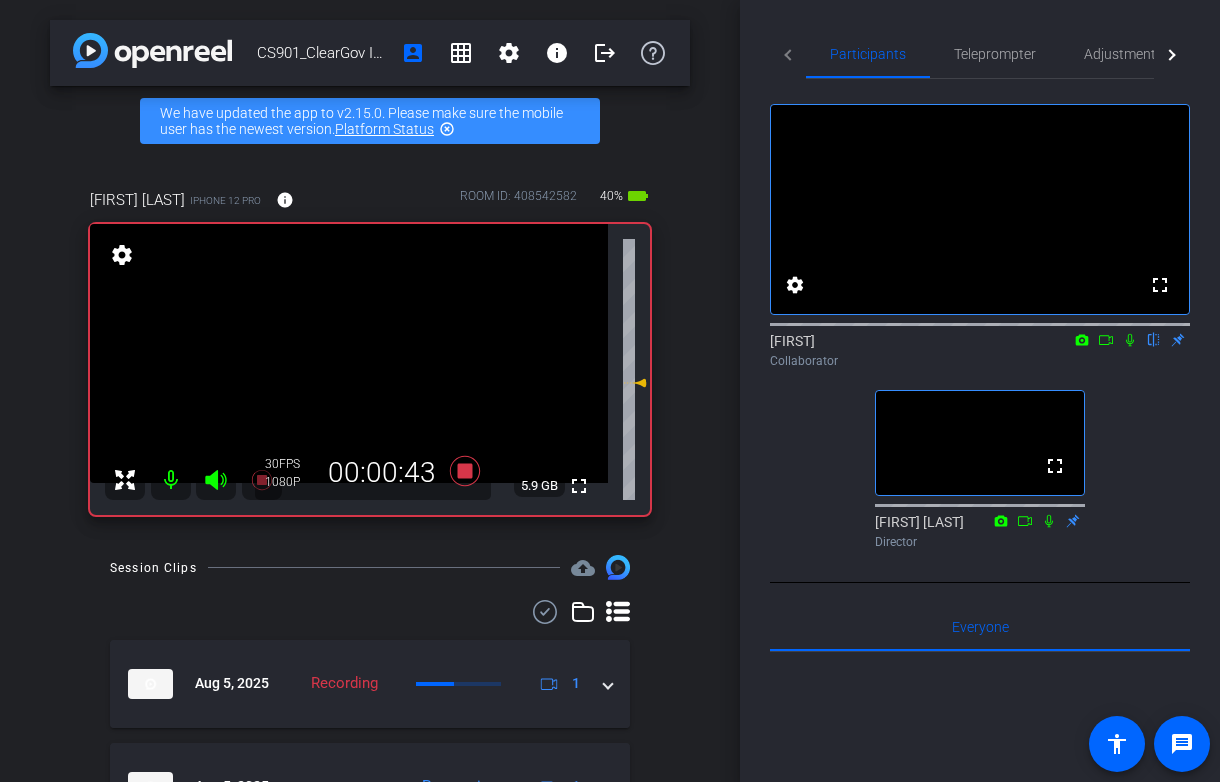 click 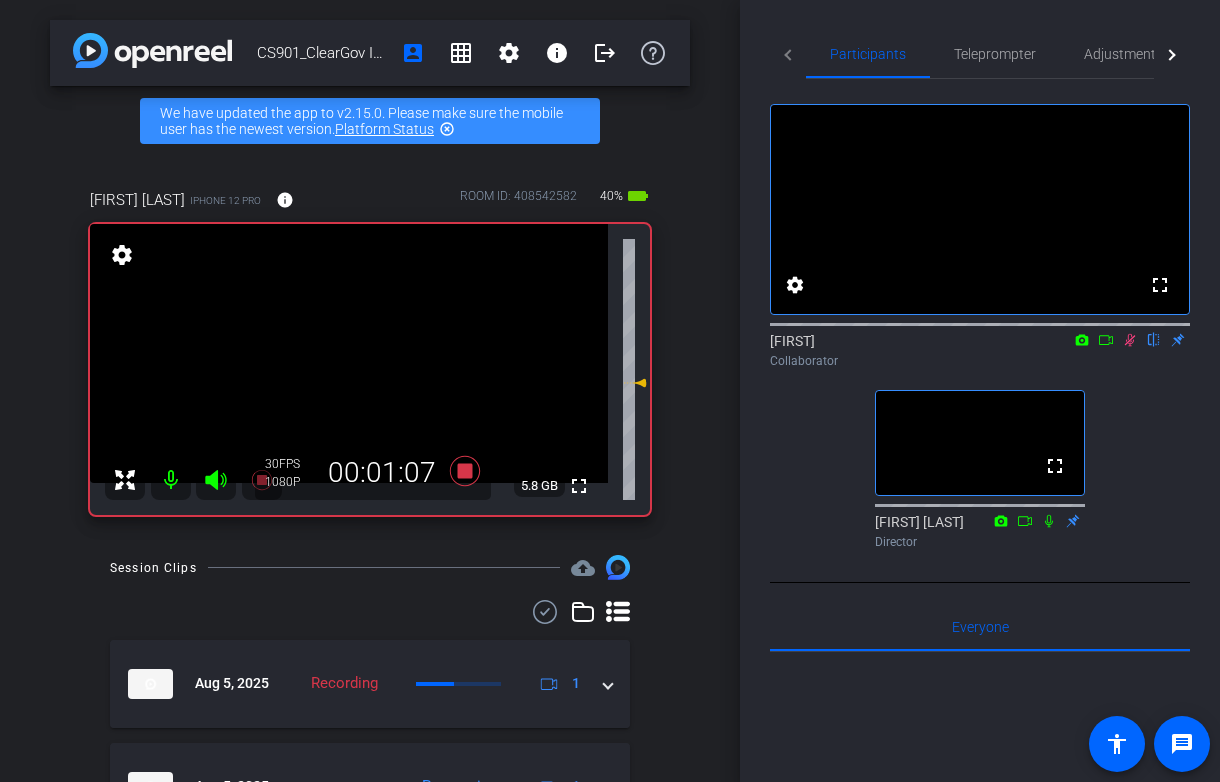 click 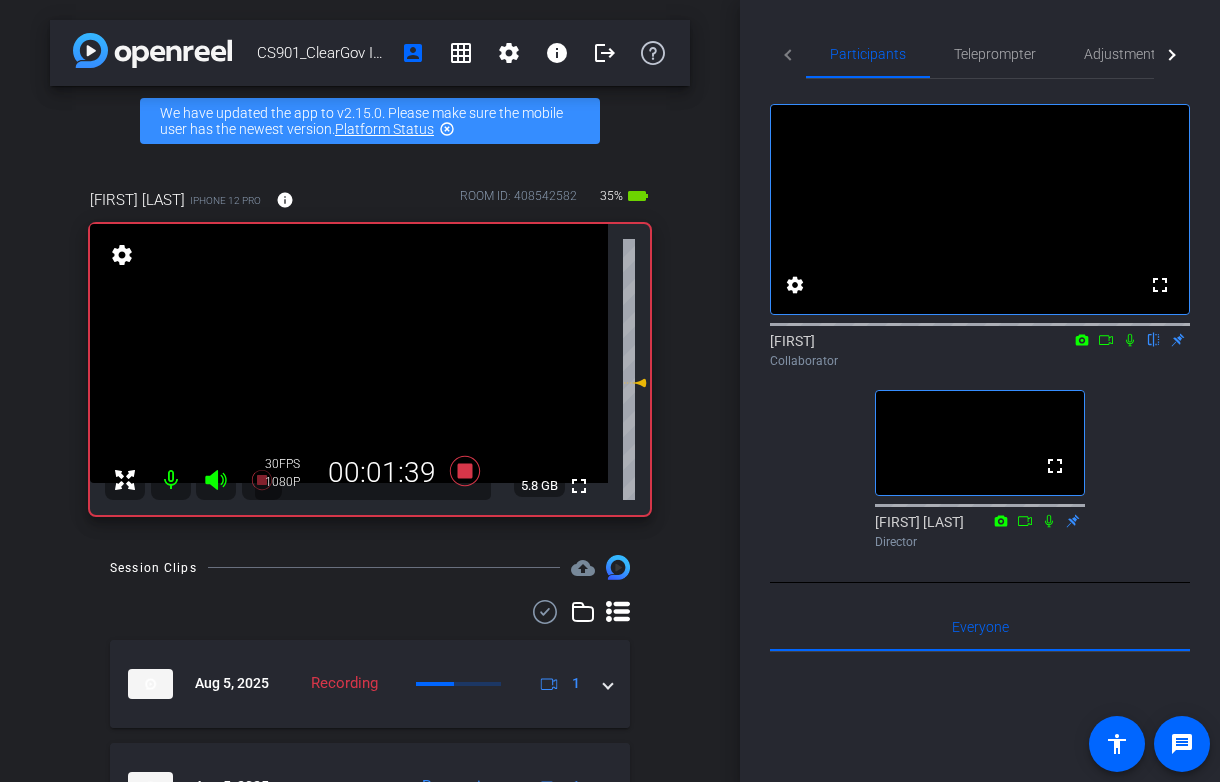 click 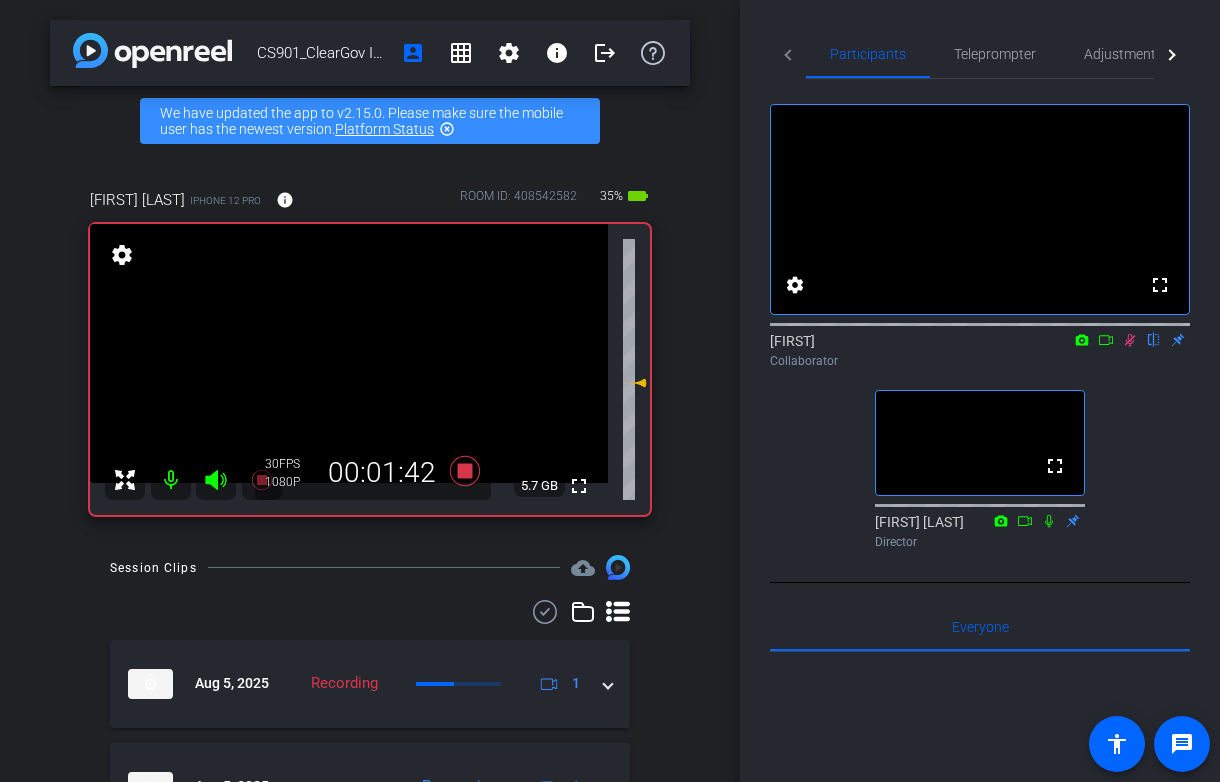 click 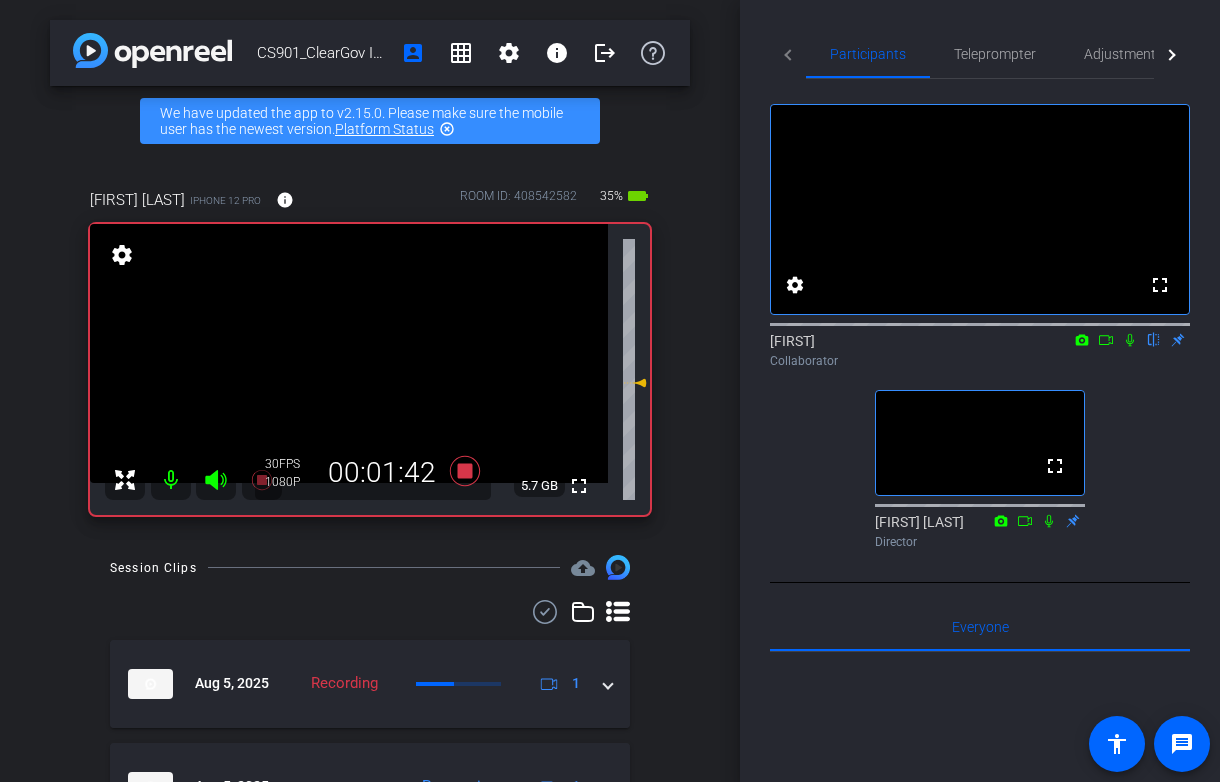 click 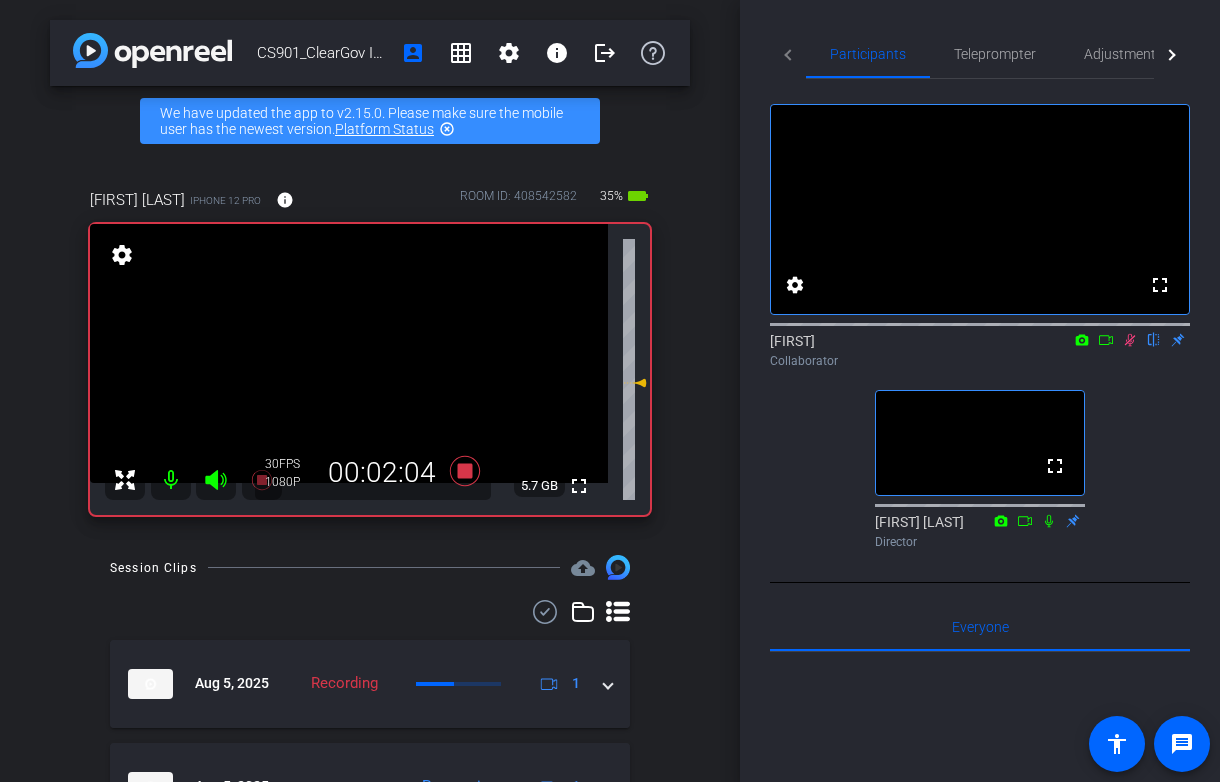 click 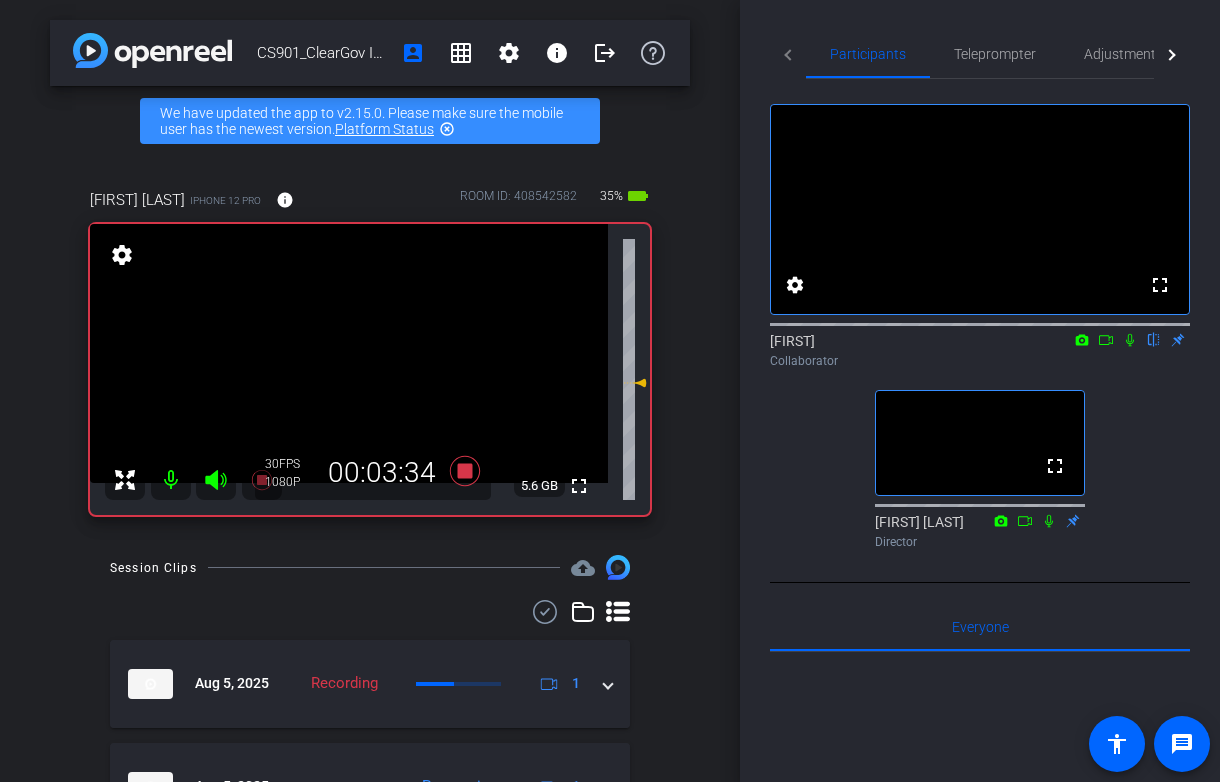 click 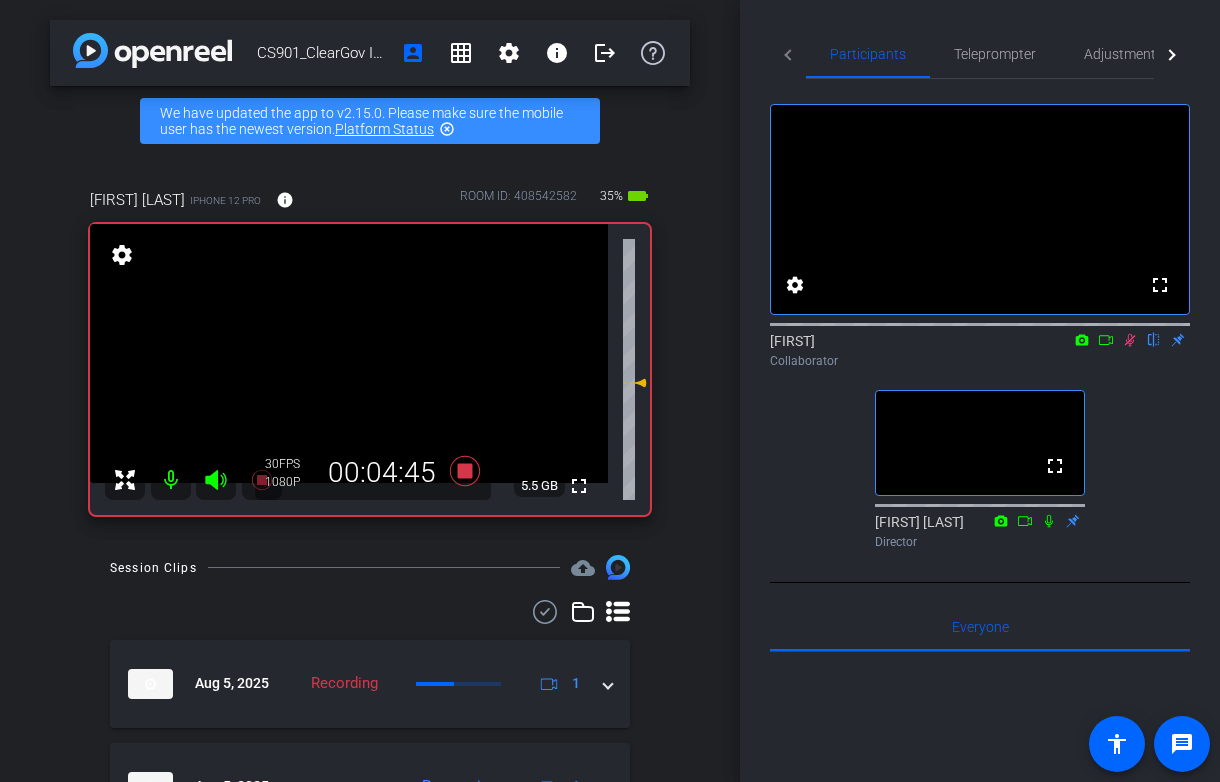 click 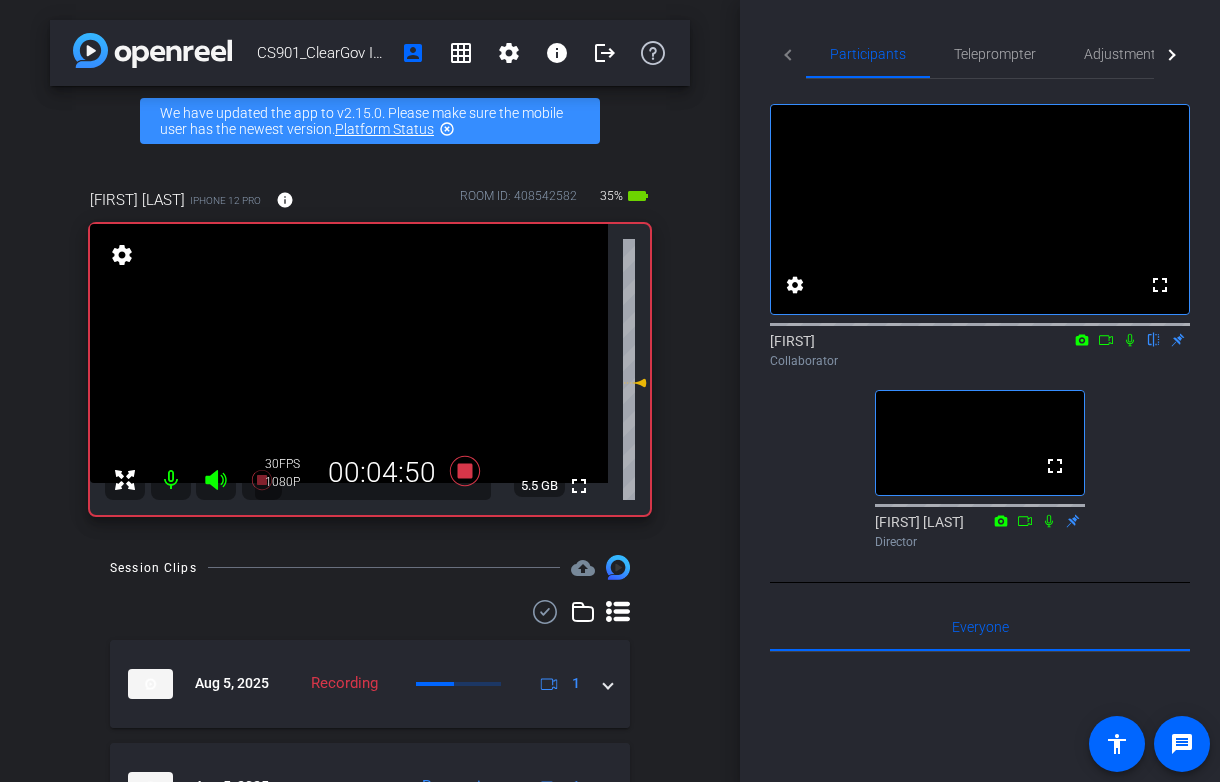 click 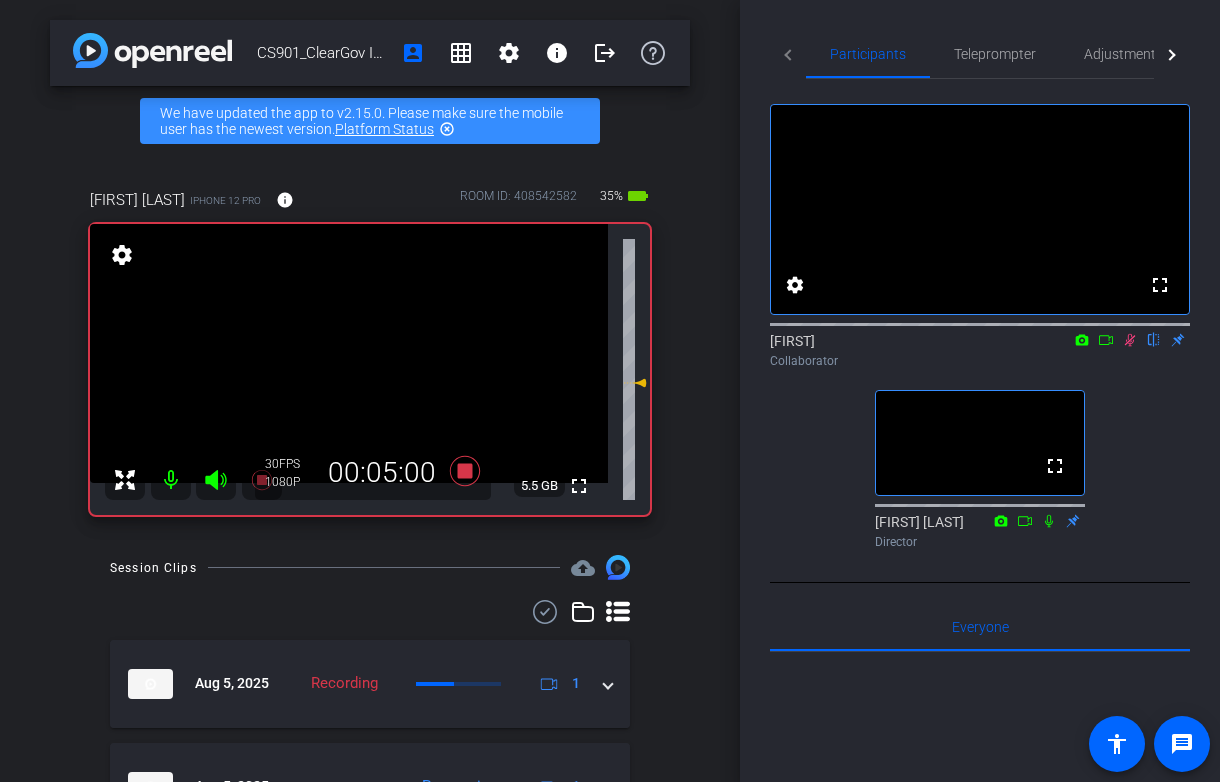 click 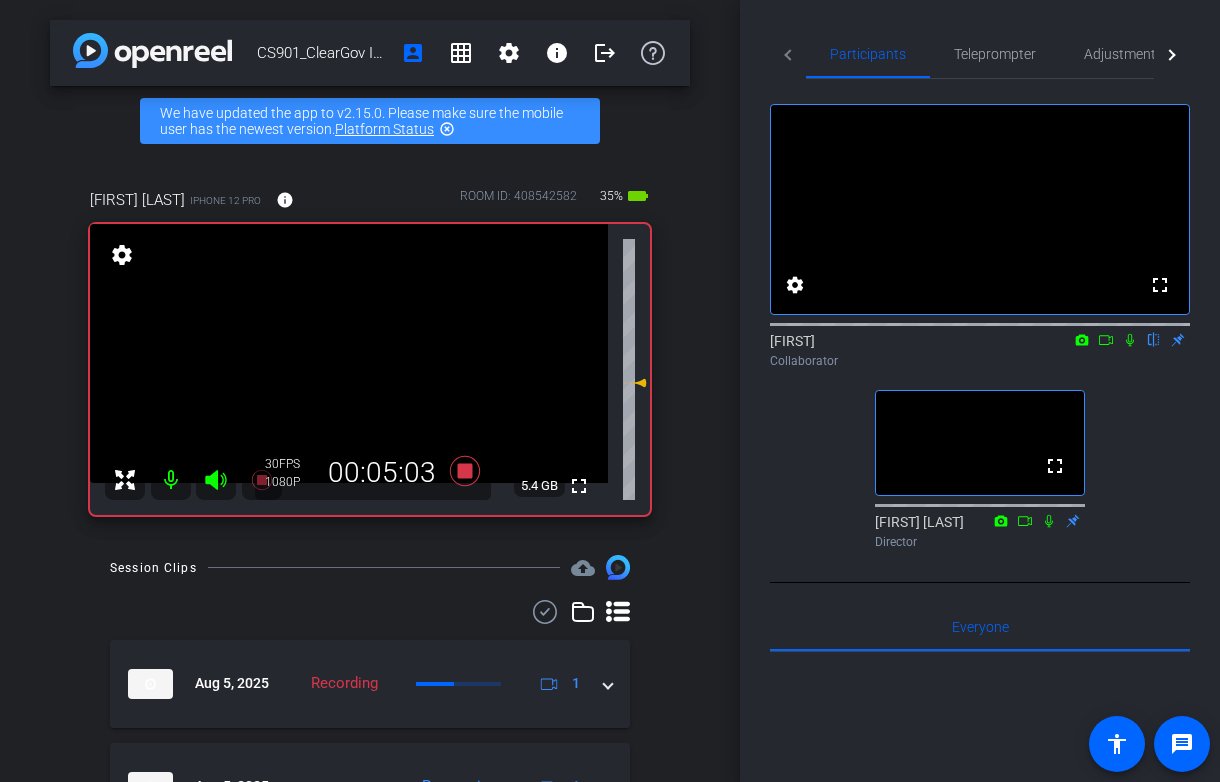 click 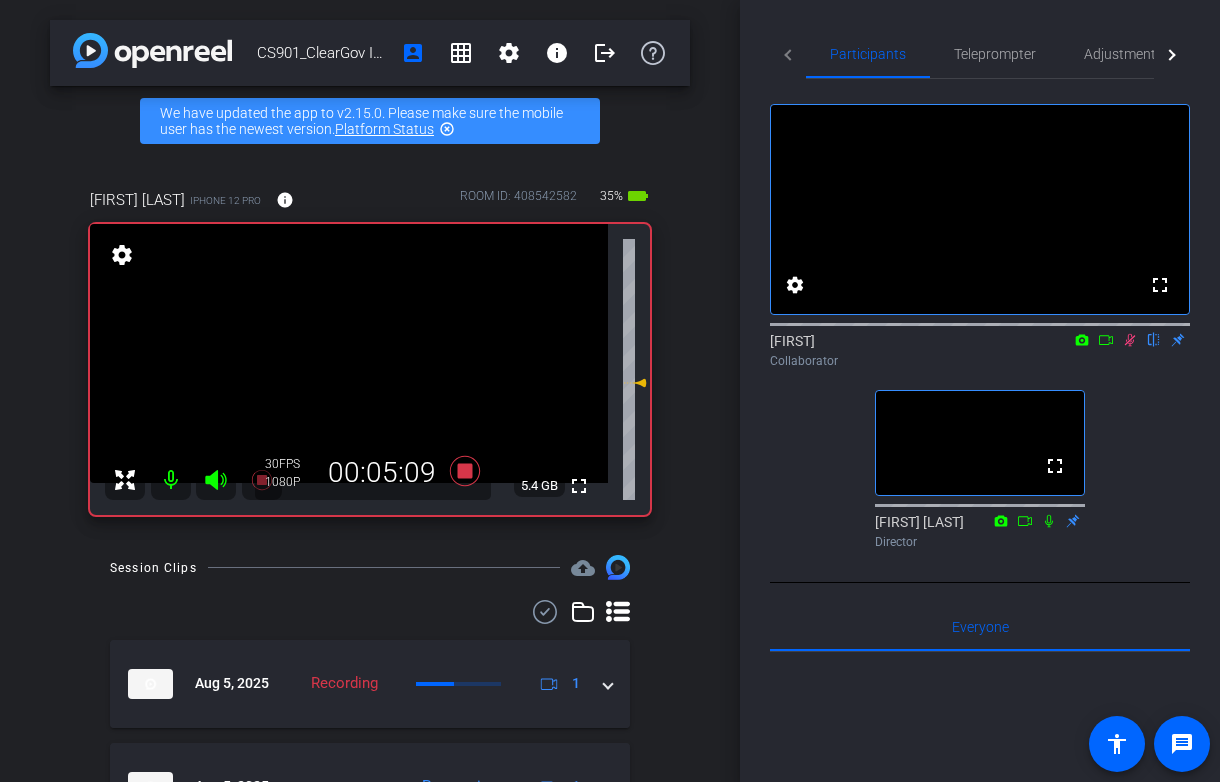 click 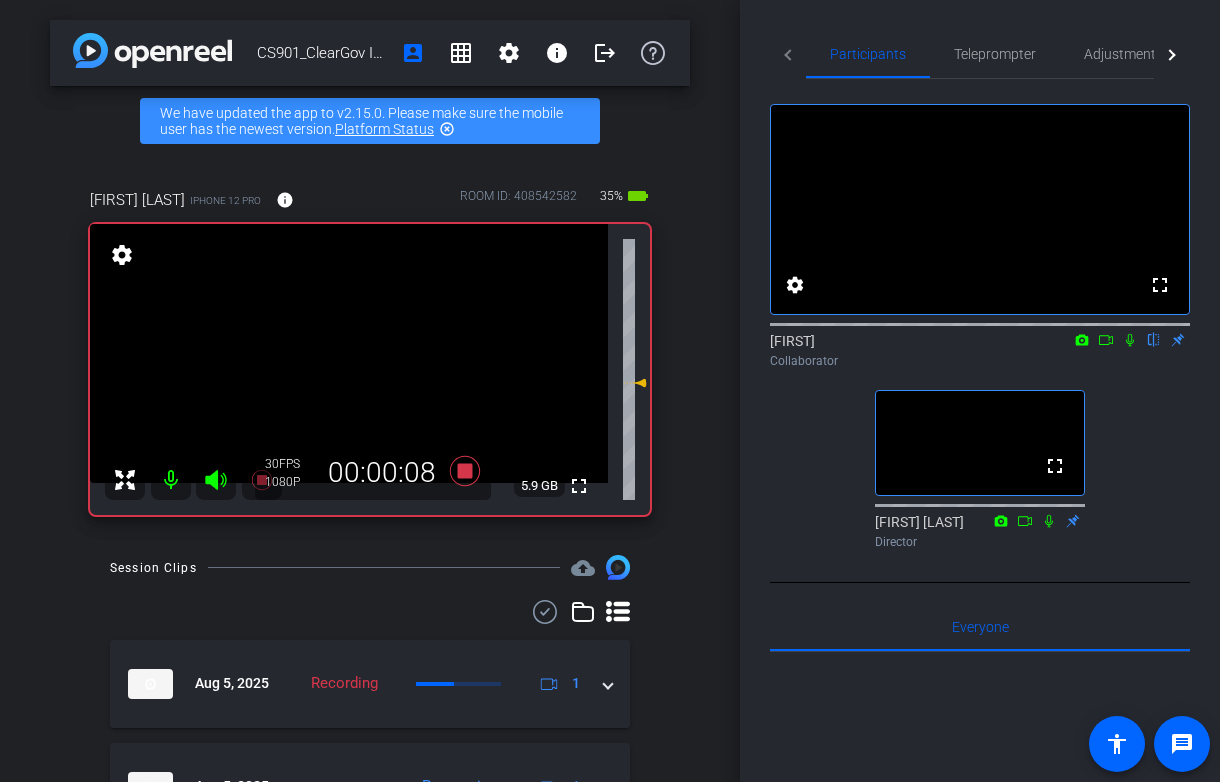 click 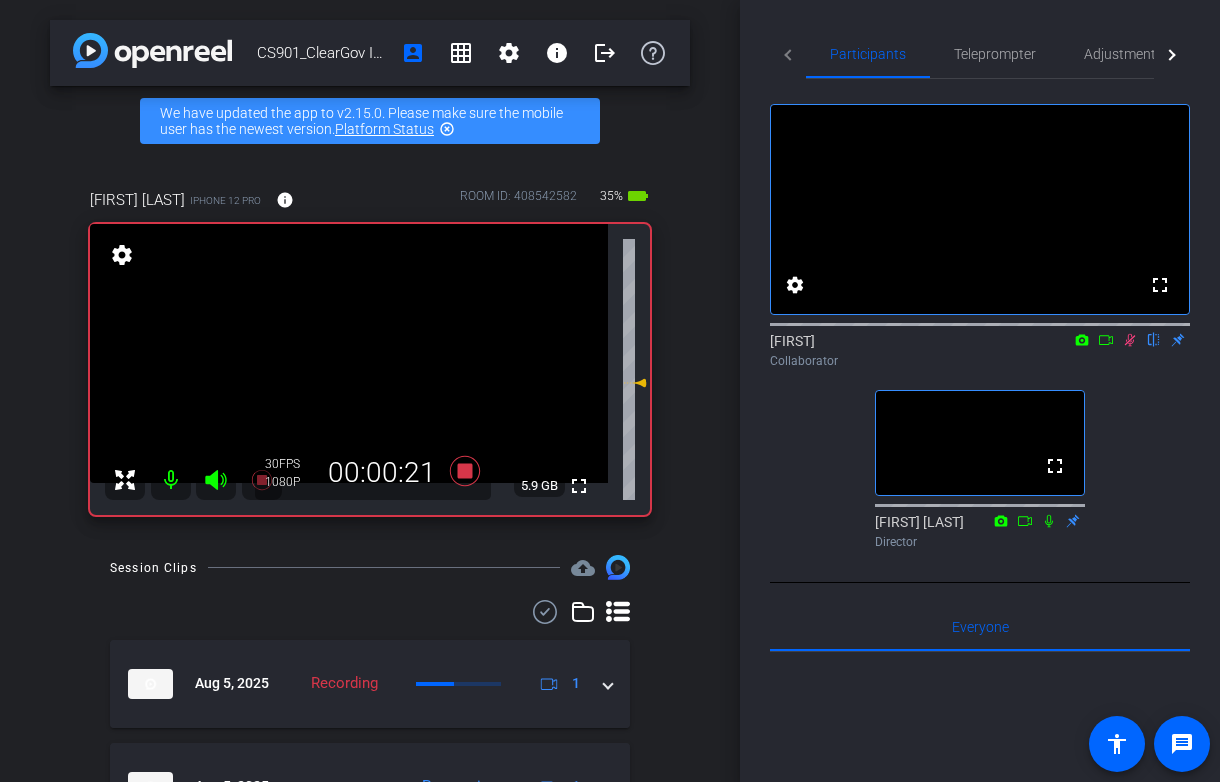 click 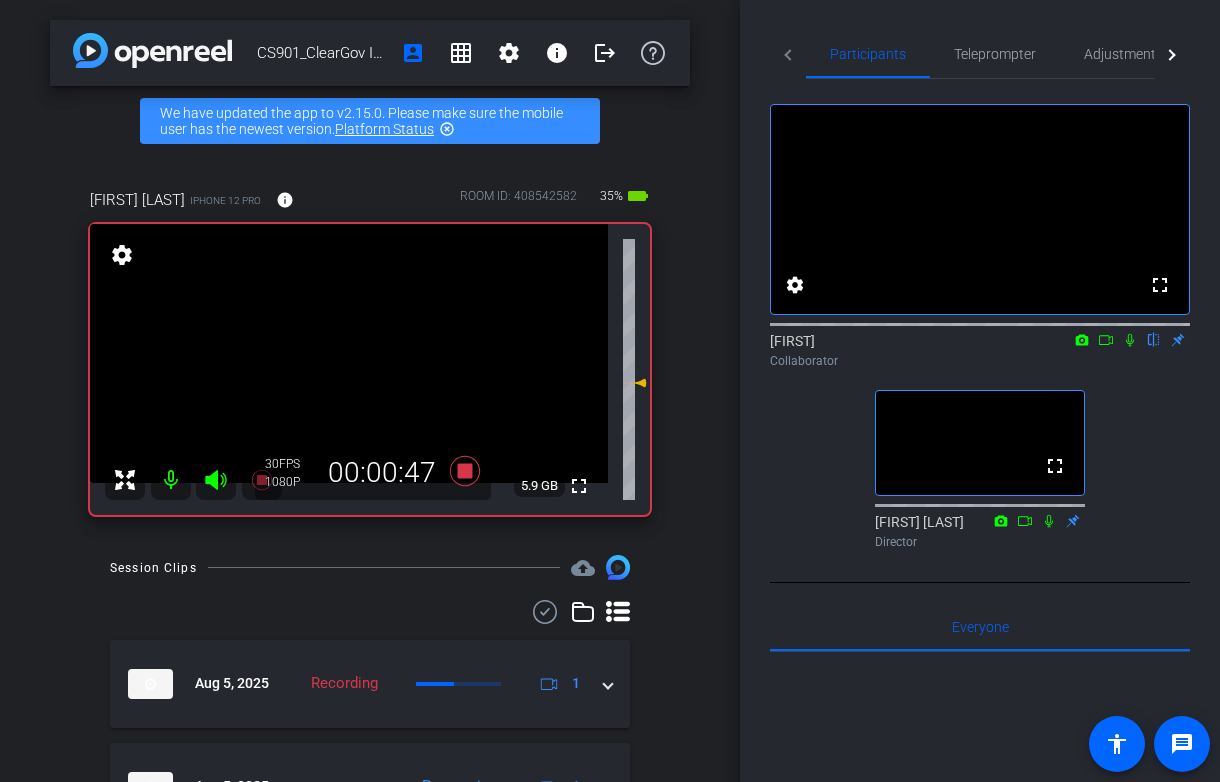 click 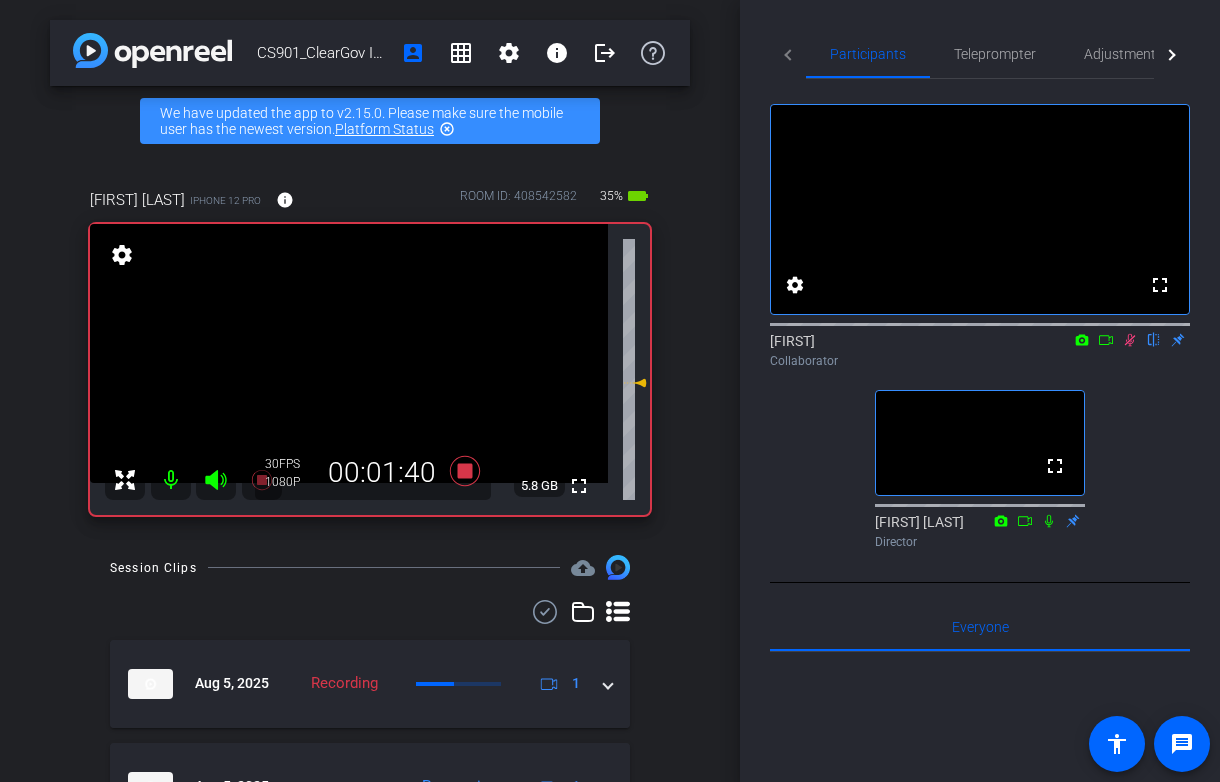 click 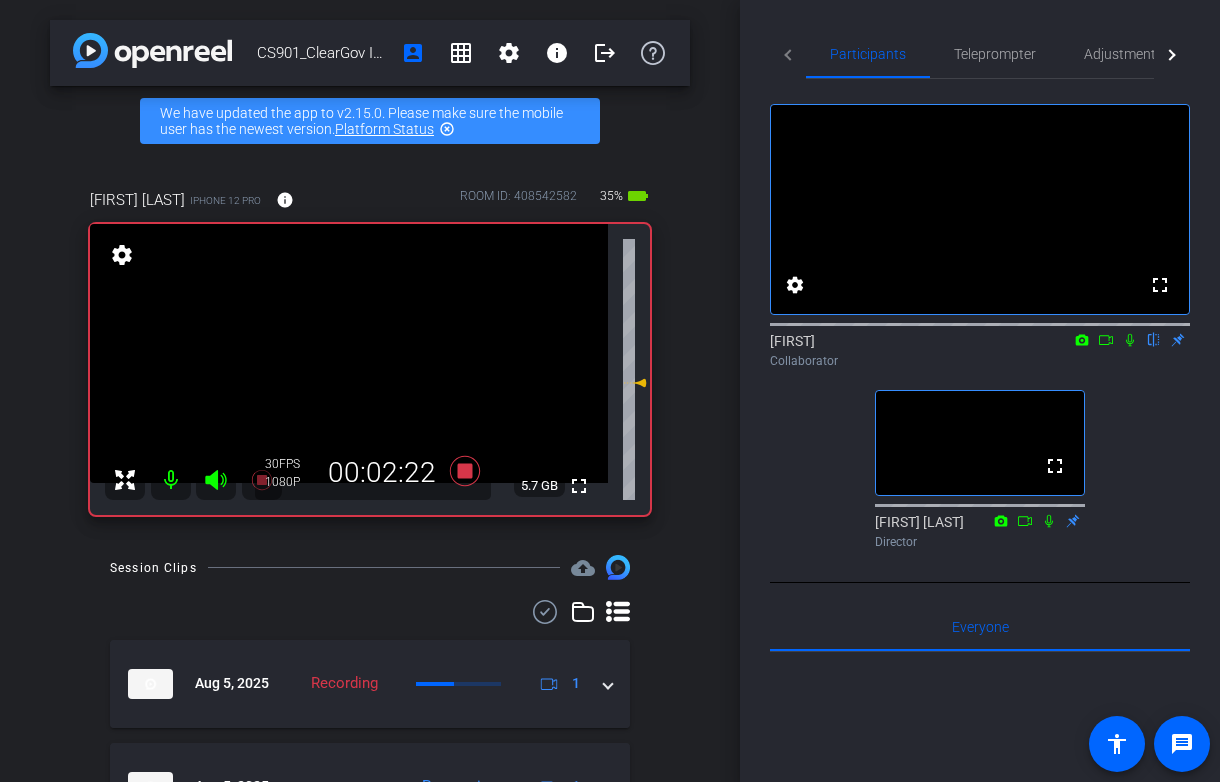 click 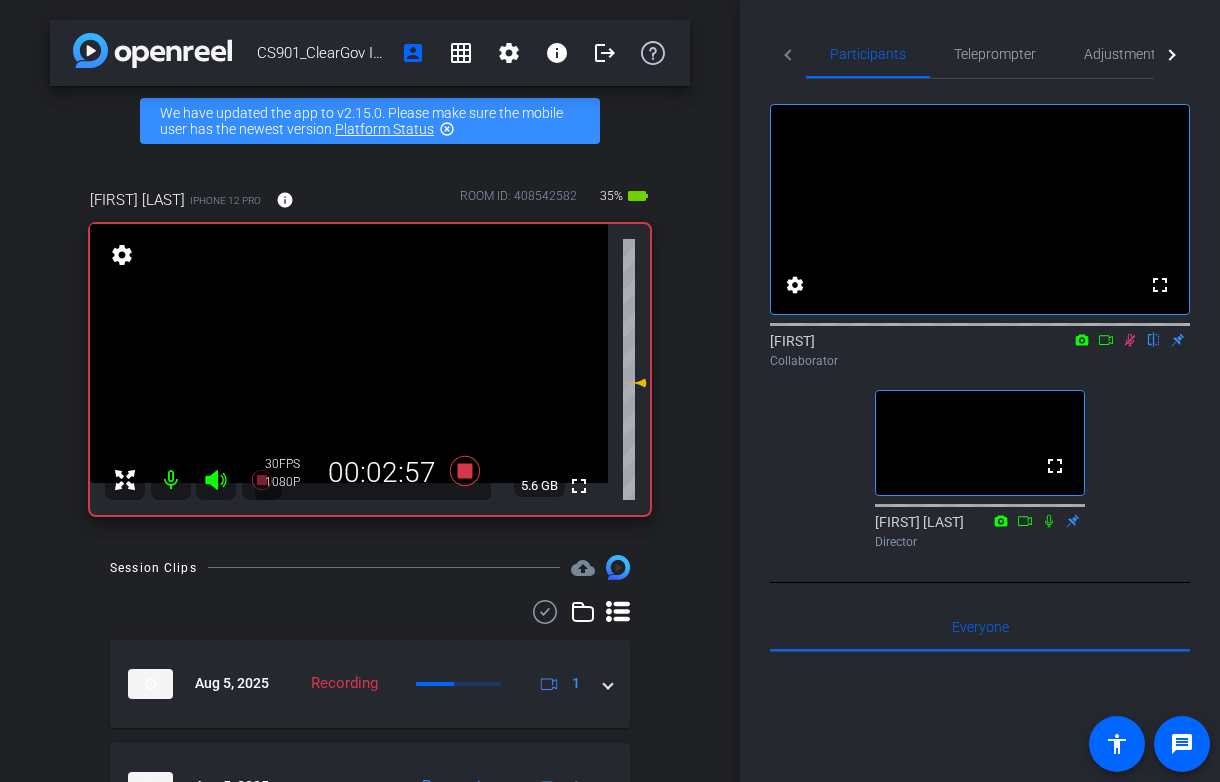 click 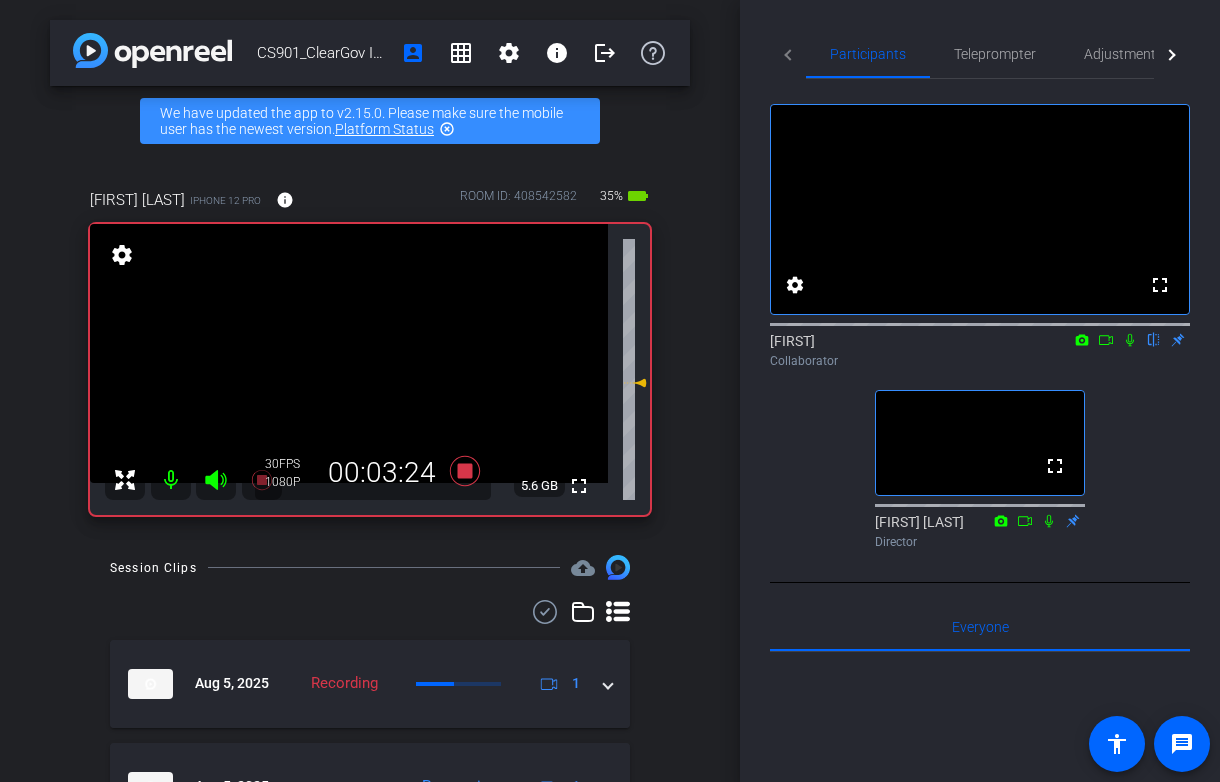 click 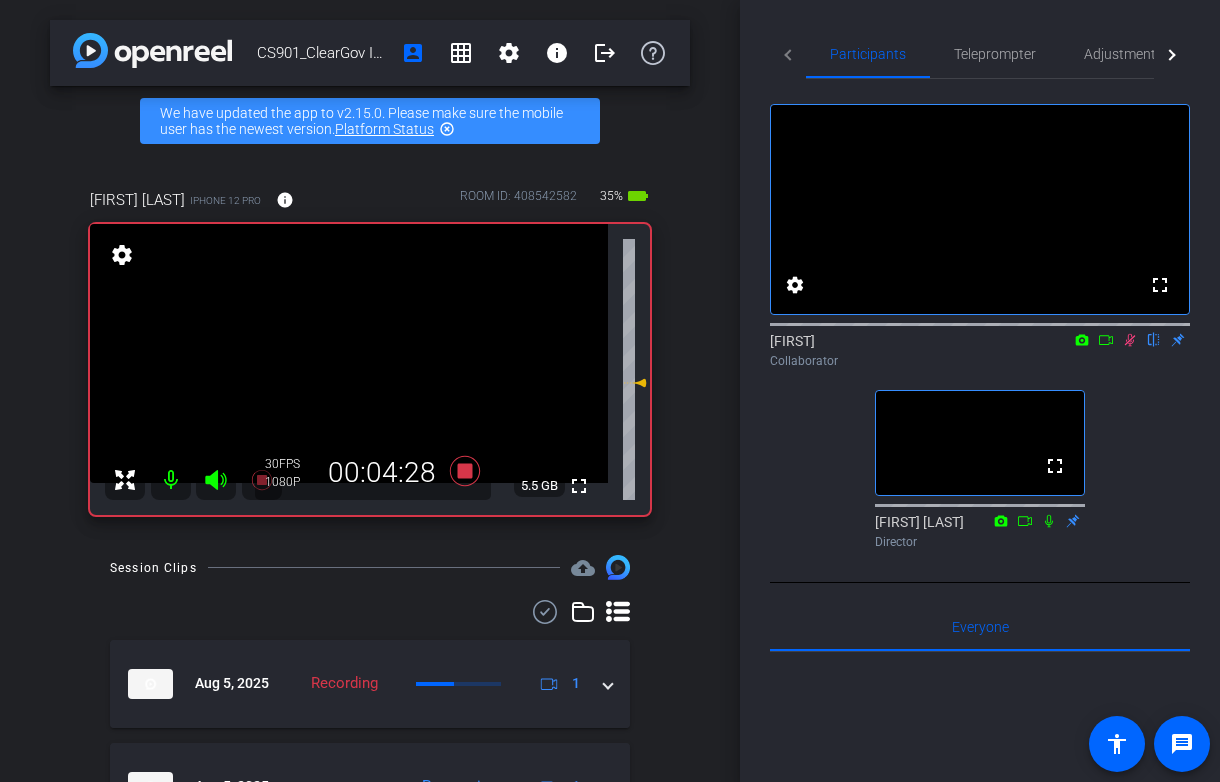 click 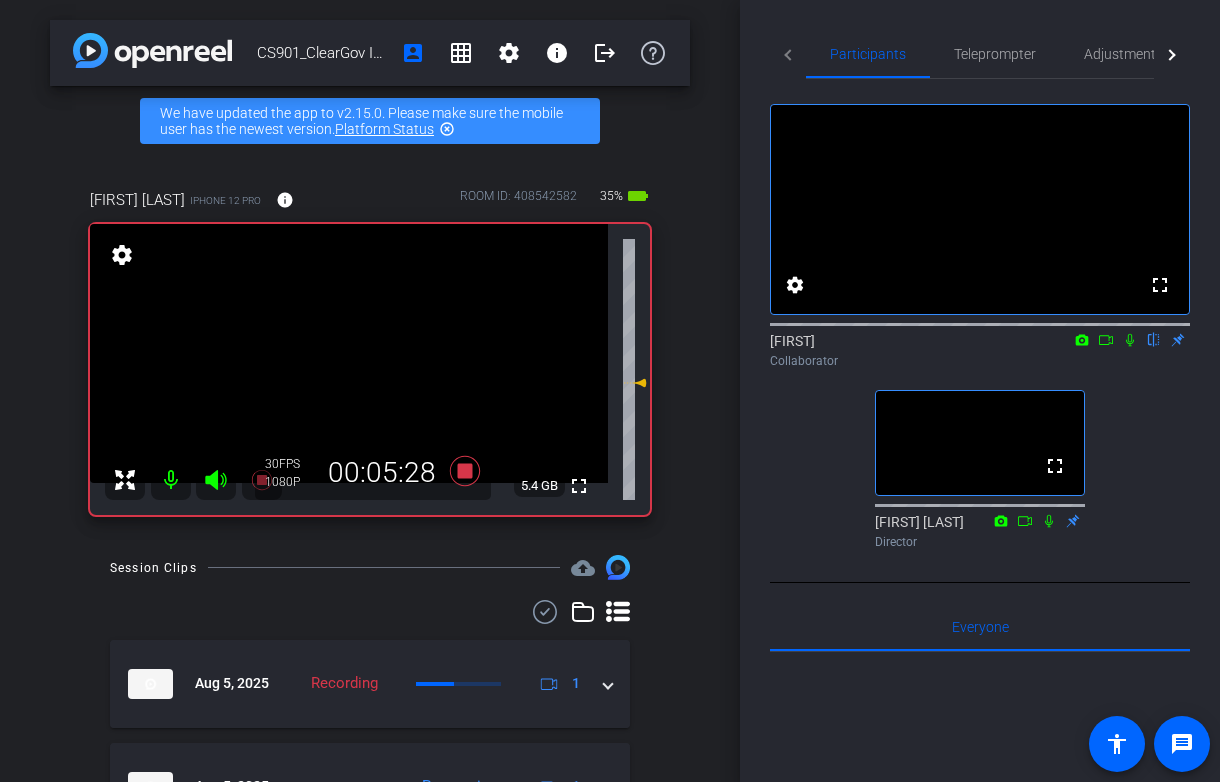 click 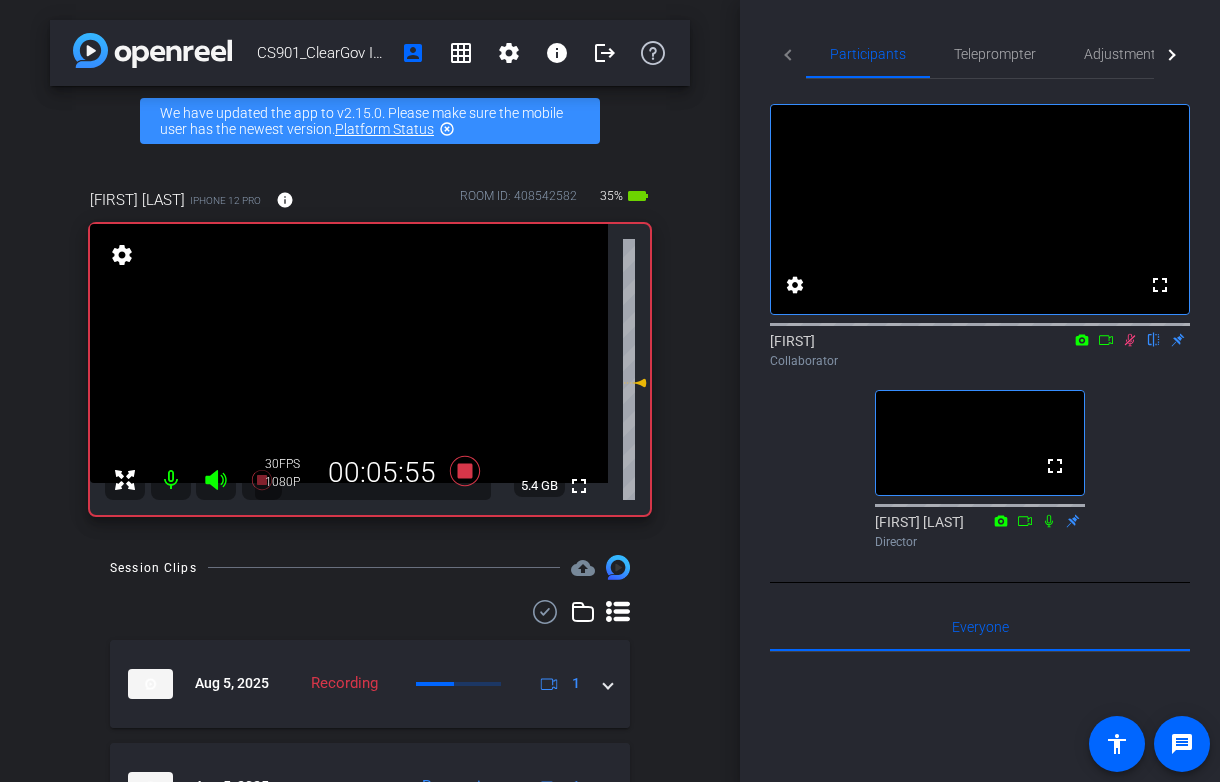 click 